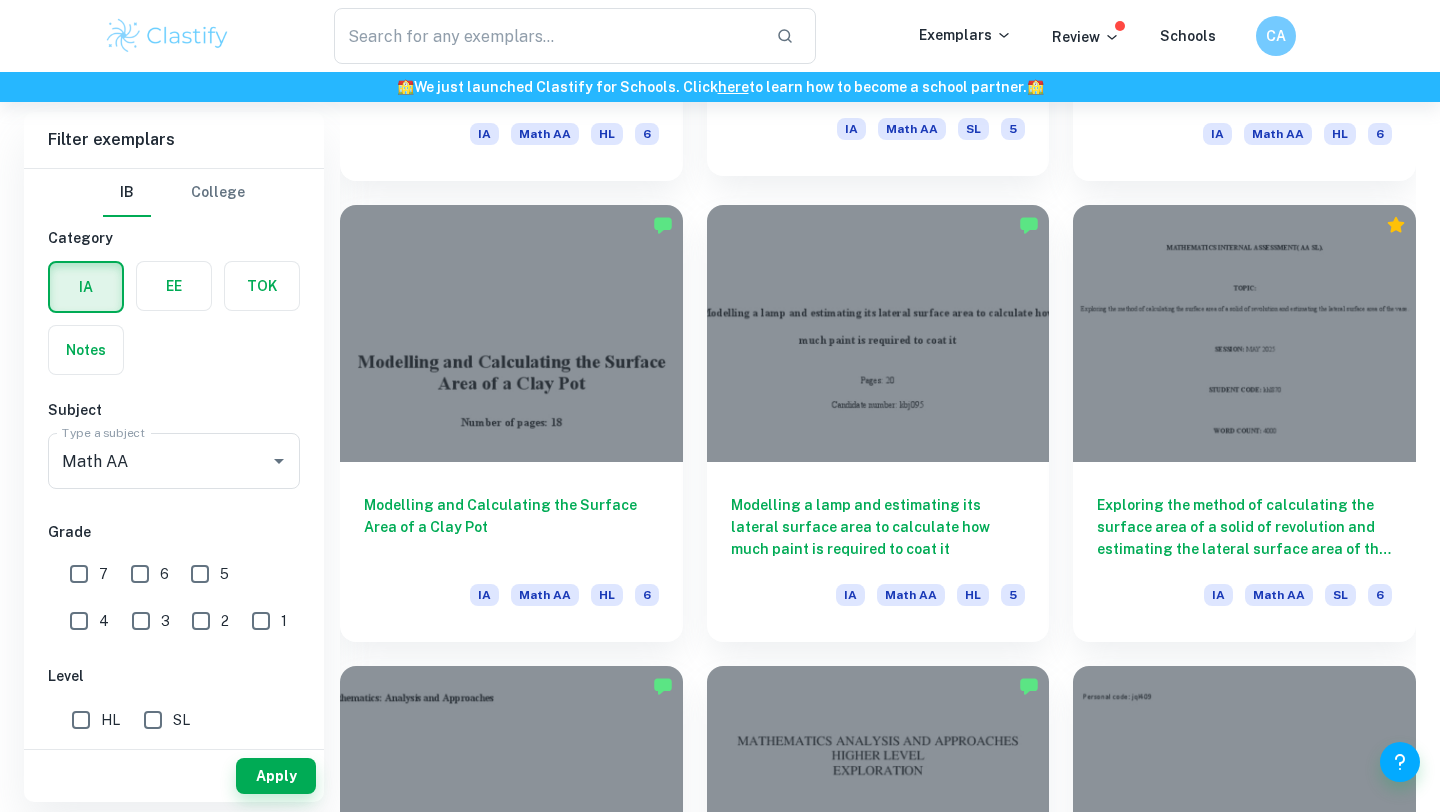scroll, scrollTop: 1733, scrollLeft: 0, axis: vertical 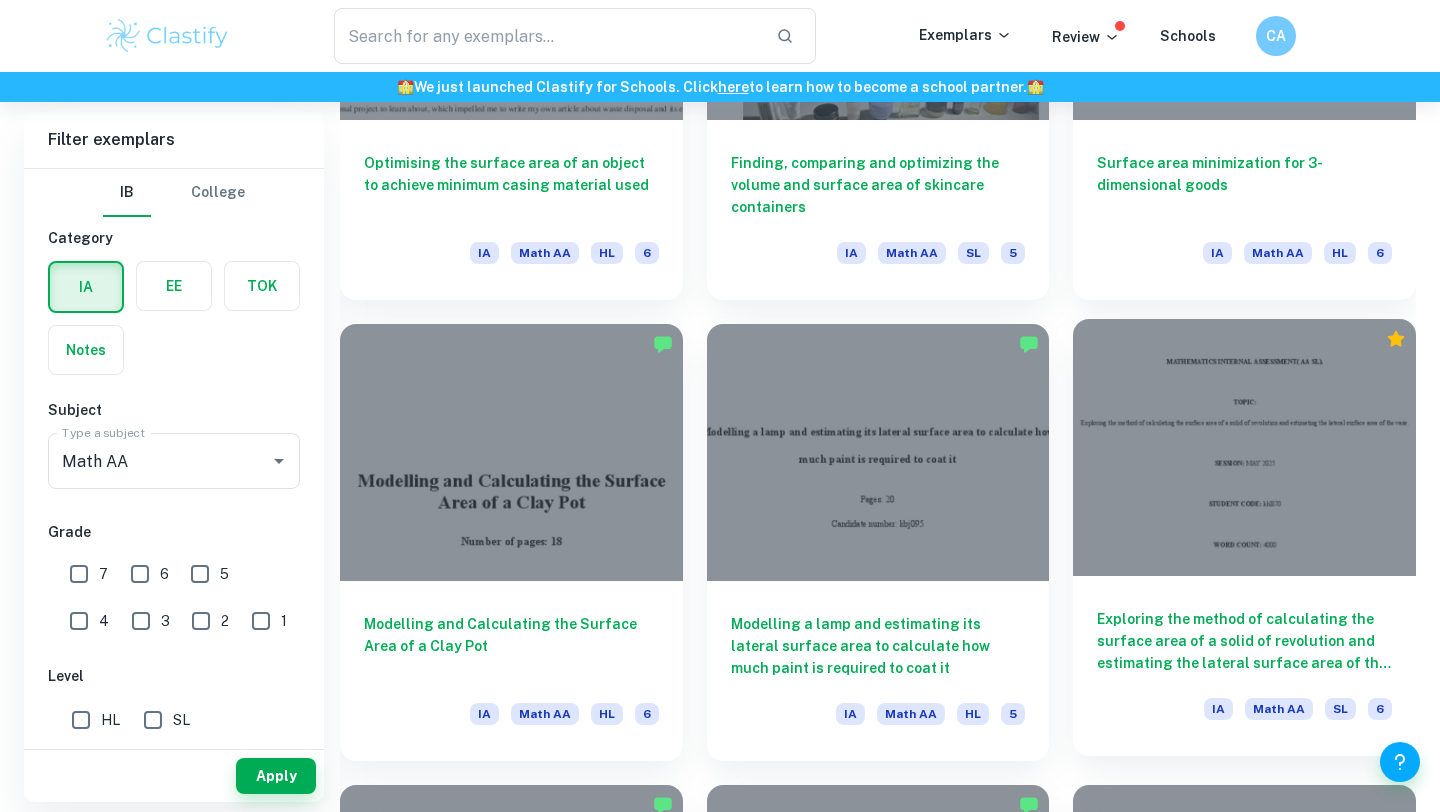 click at bounding box center (1244, 447) 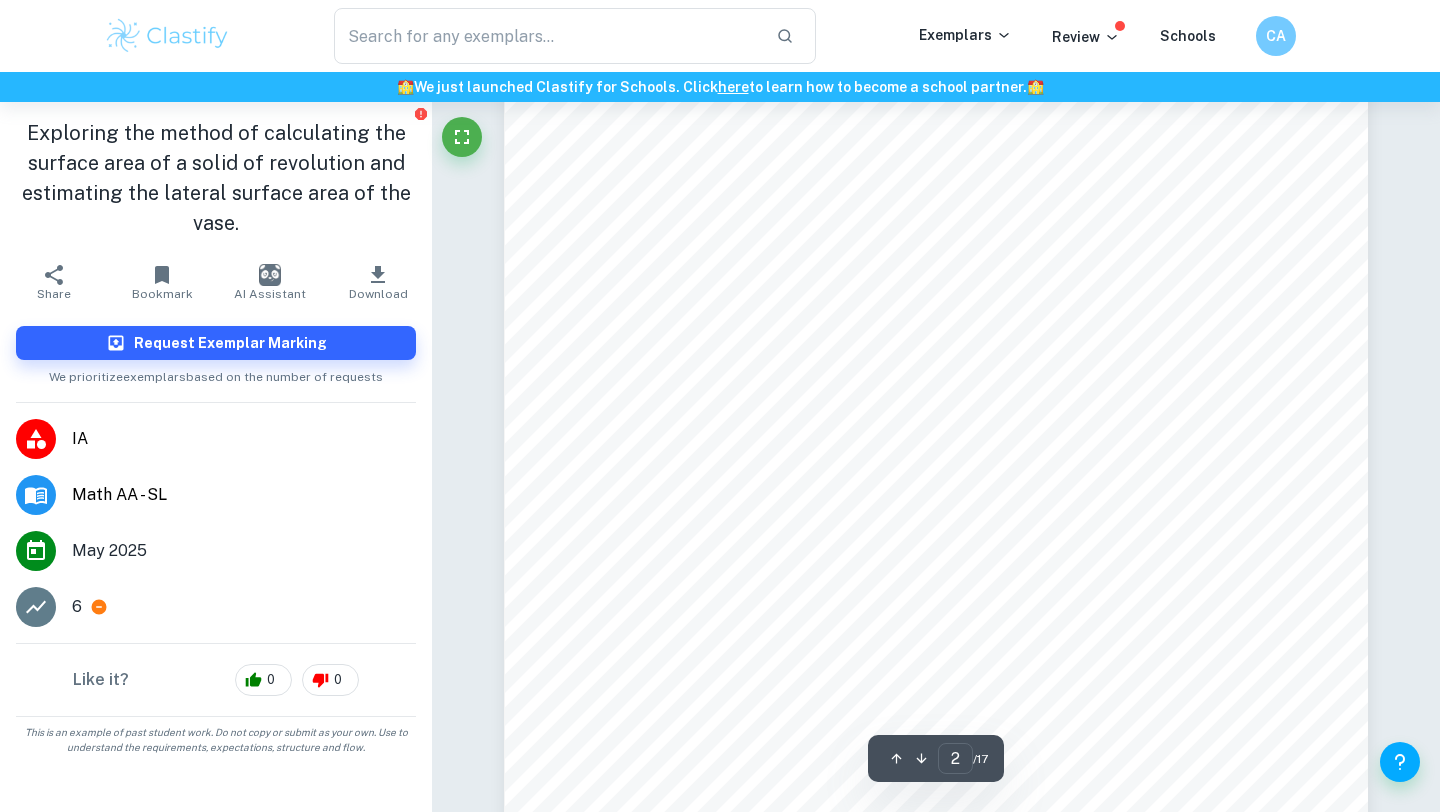 scroll, scrollTop: 1802, scrollLeft: 0, axis: vertical 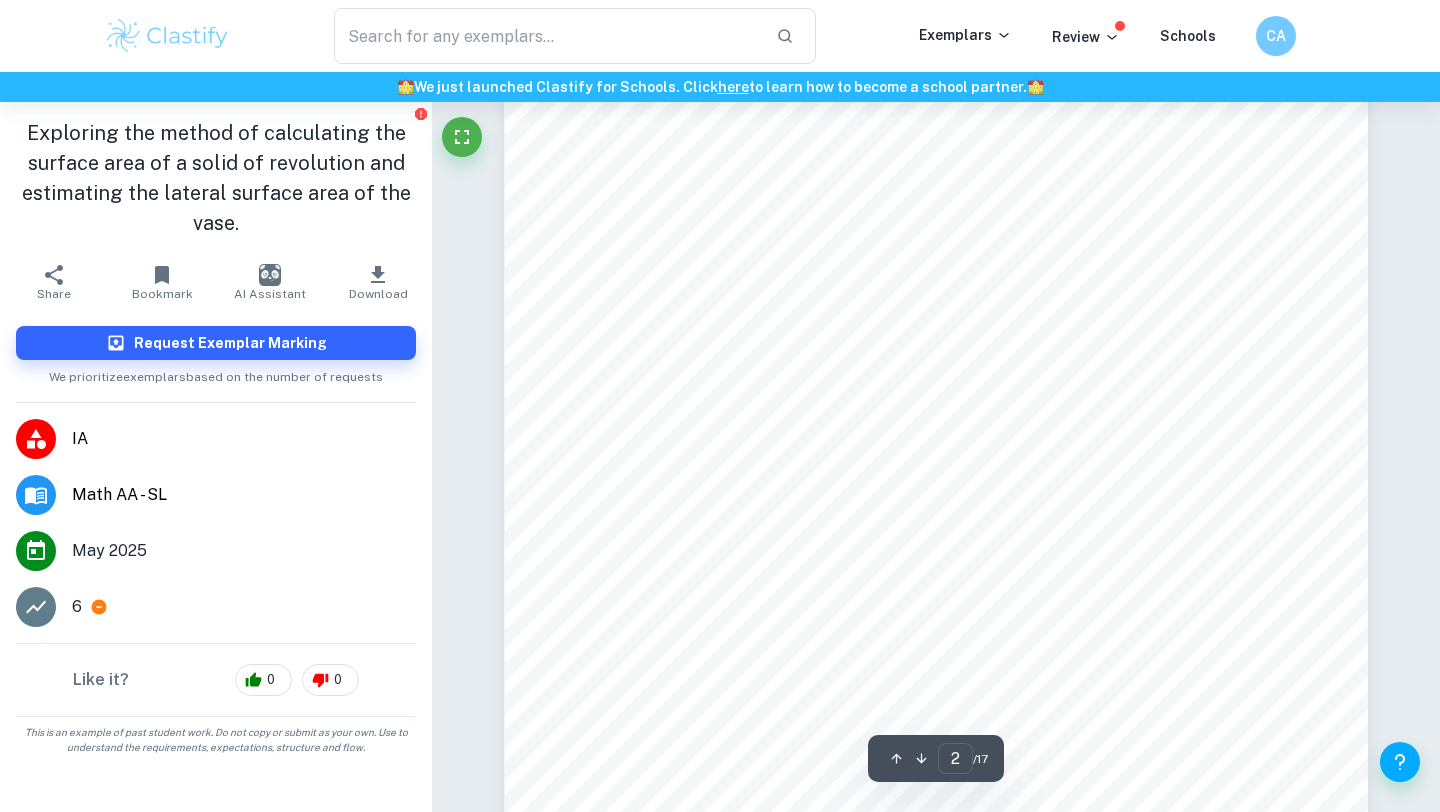 type on "1" 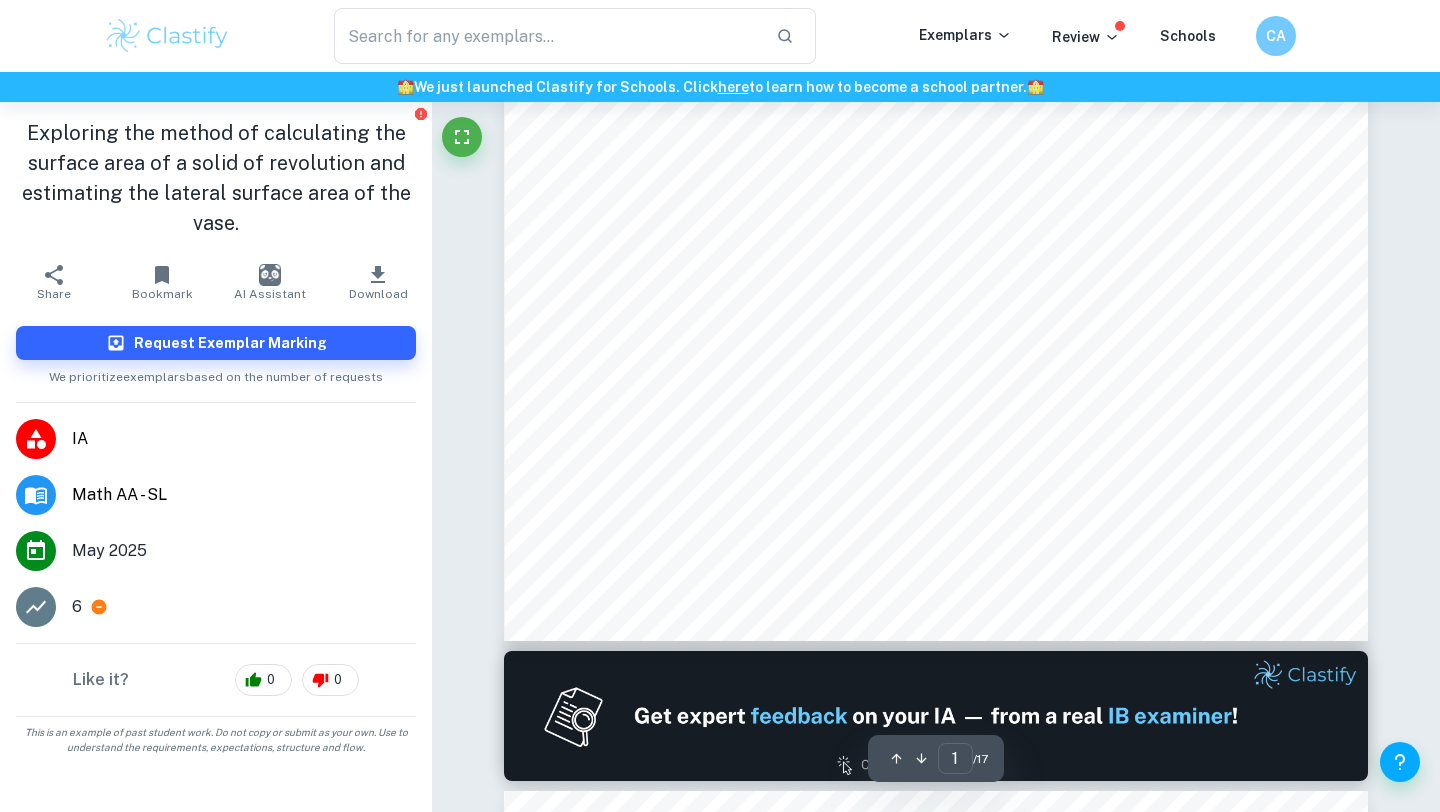 scroll, scrollTop: 0, scrollLeft: 0, axis: both 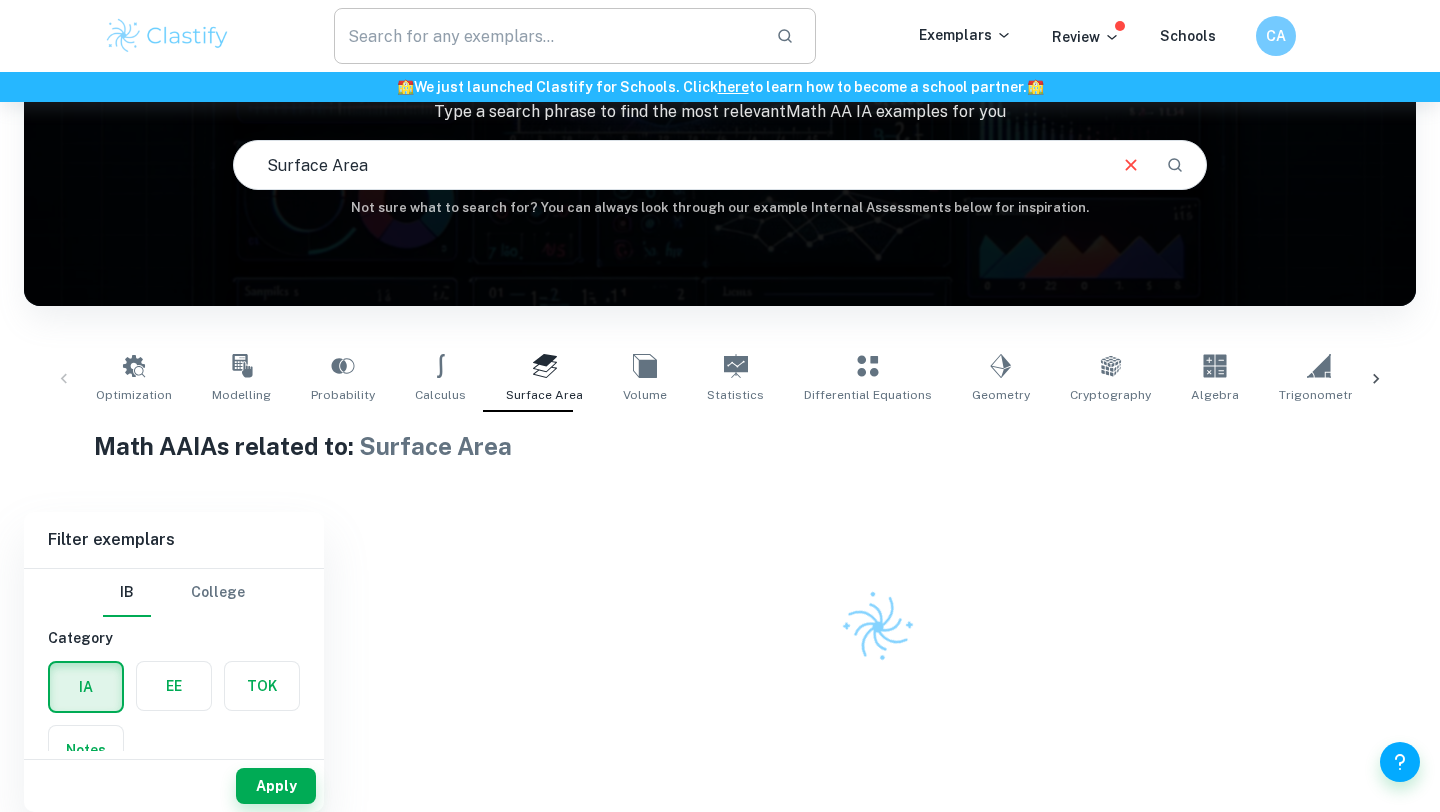 click at bounding box center [547, 36] 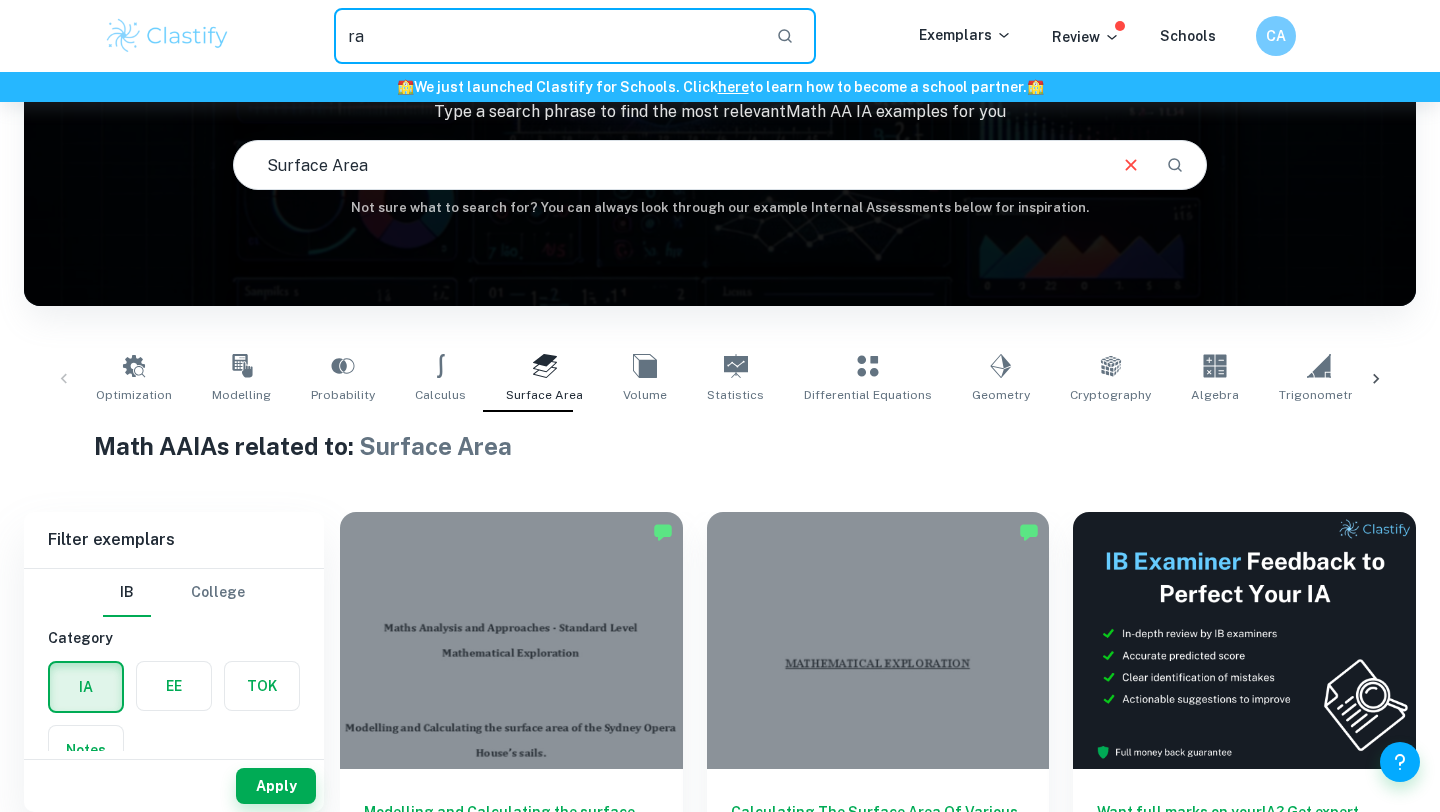 type on "r" 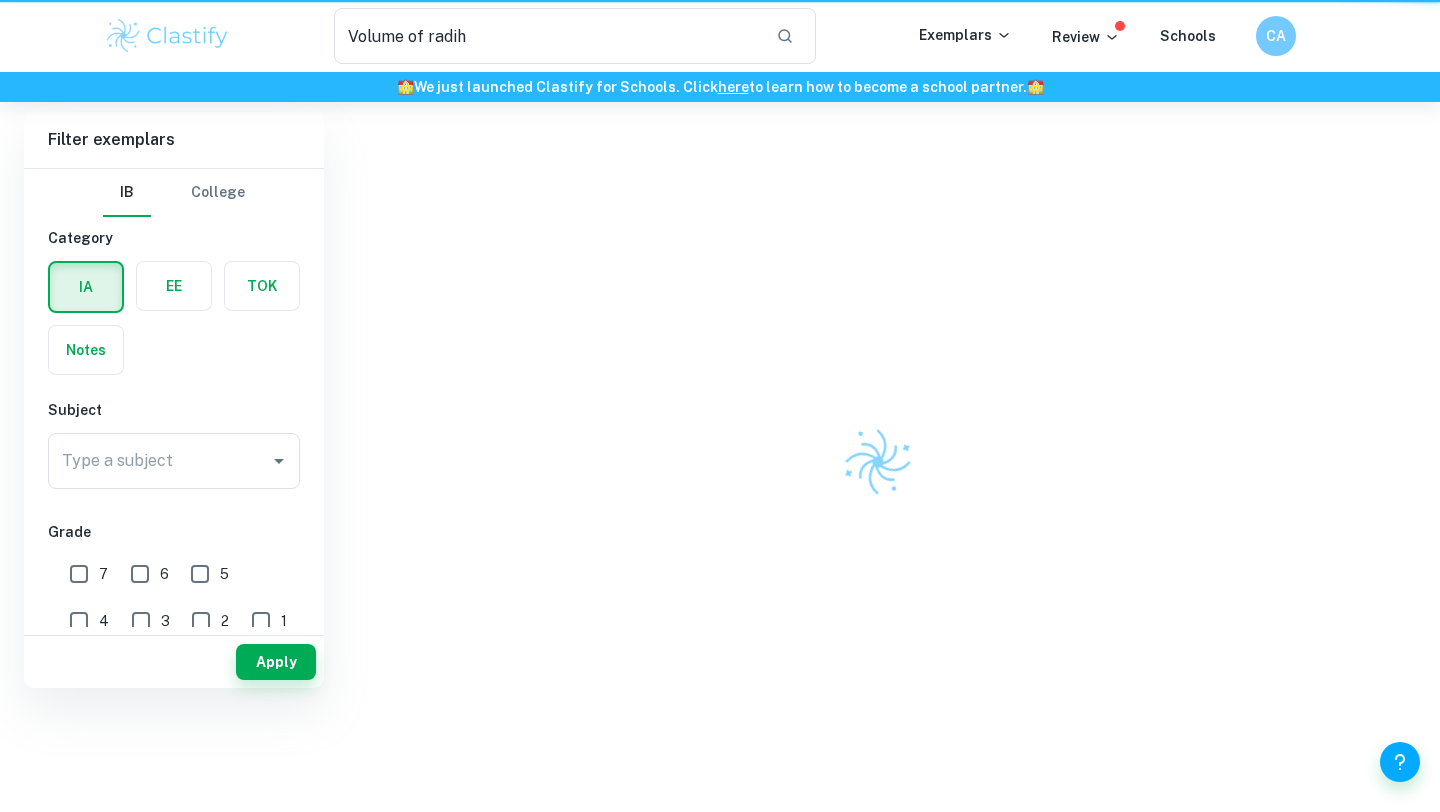 scroll, scrollTop: 0, scrollLeft: 0, axis: both 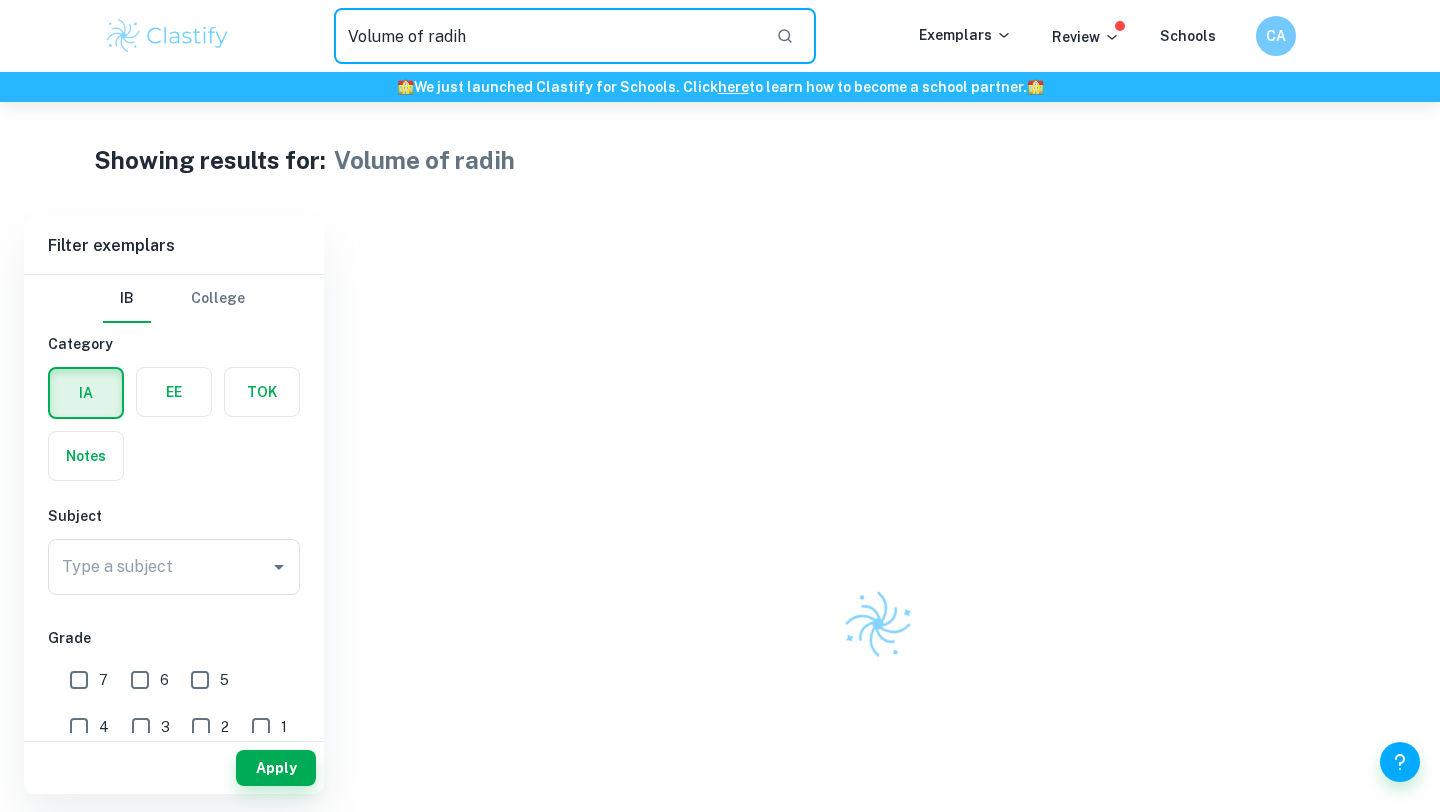 click on "Volume of radih" at bounding box center [547, 36] 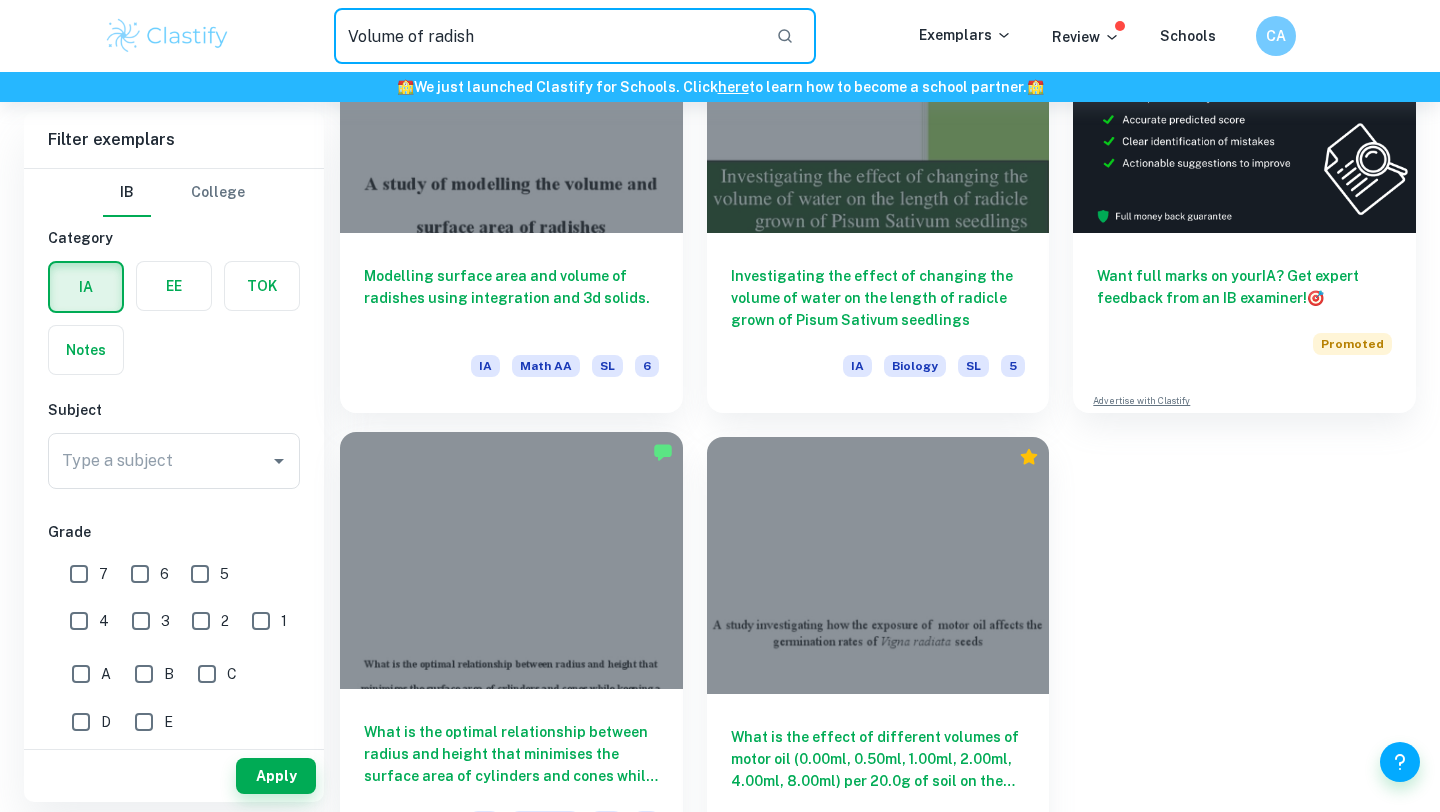 scroll, scrollTop: 233, scrollLeft: 0, axis: vertical 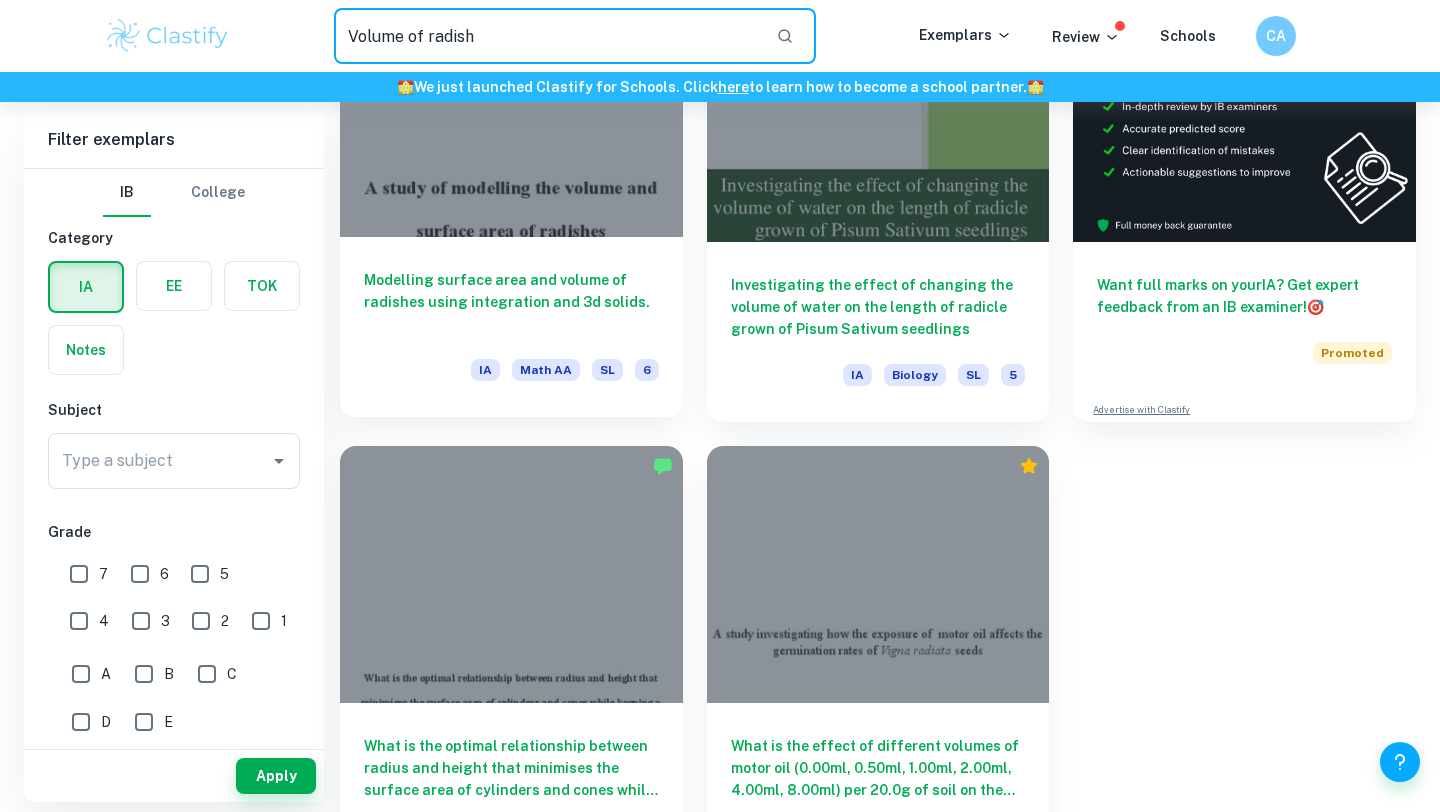 type on "Volume of radish" 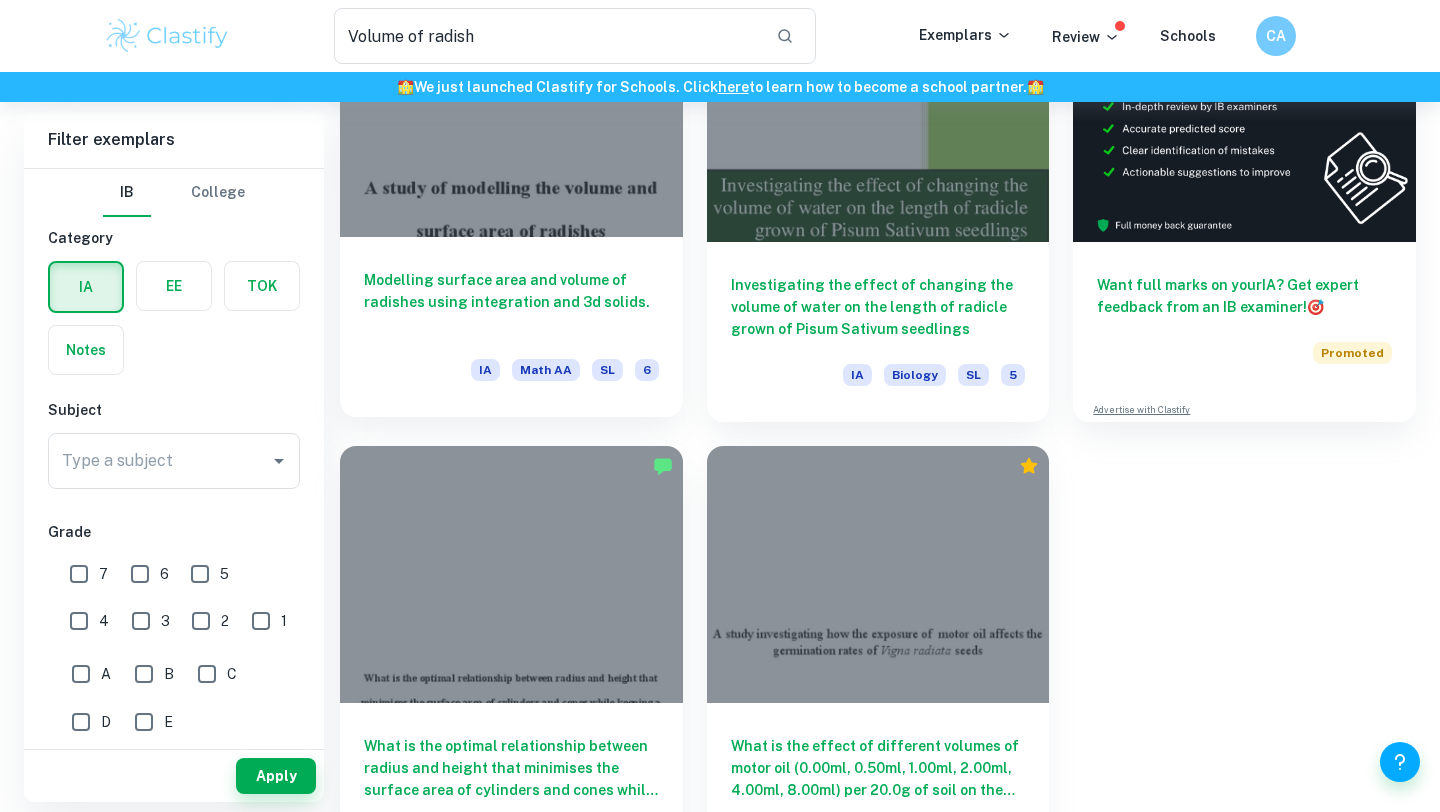 click on "Modelling surface area and volume of radishes using integration and 3d solids. IA Math AA SL 6" at bounding box center [511, 327] 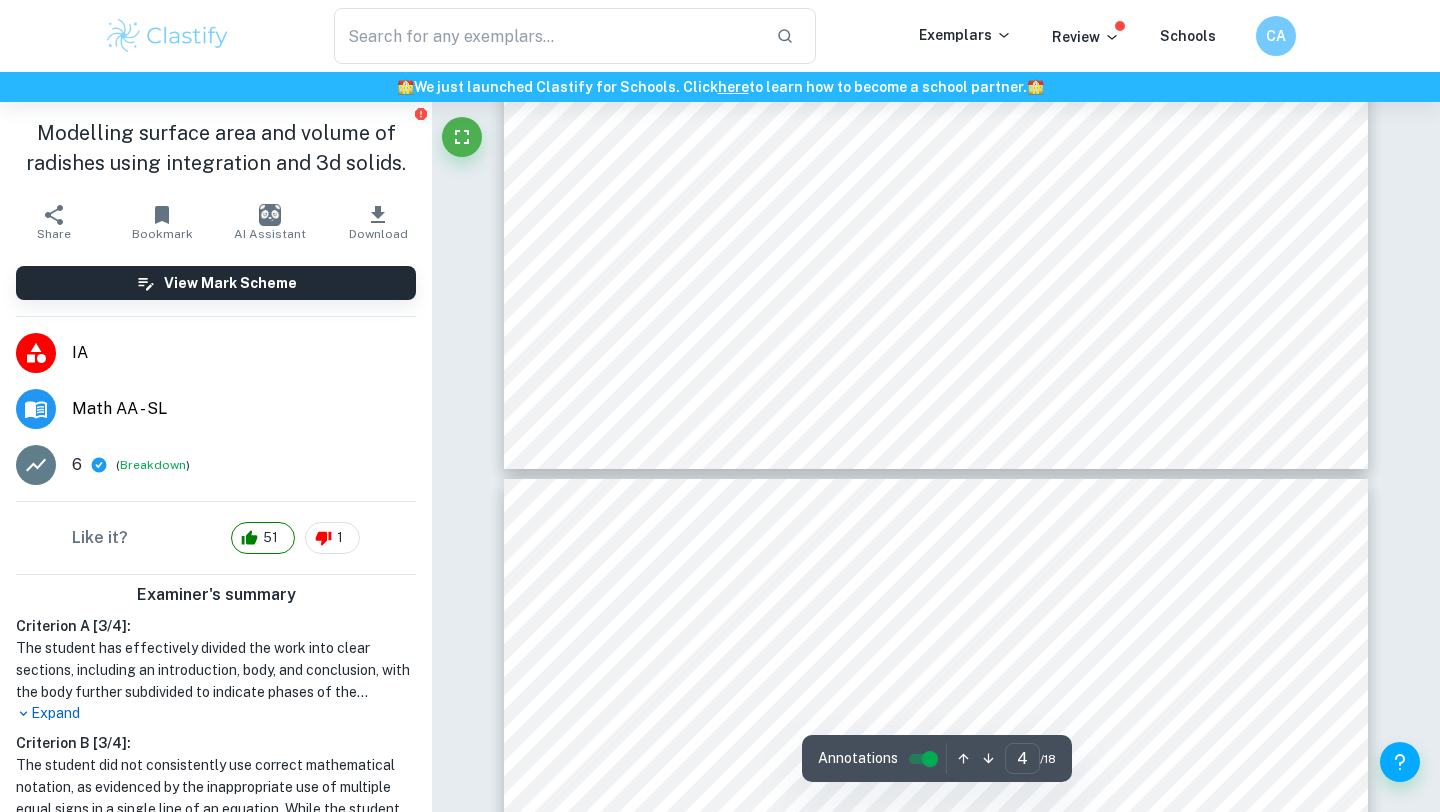 type on "3" 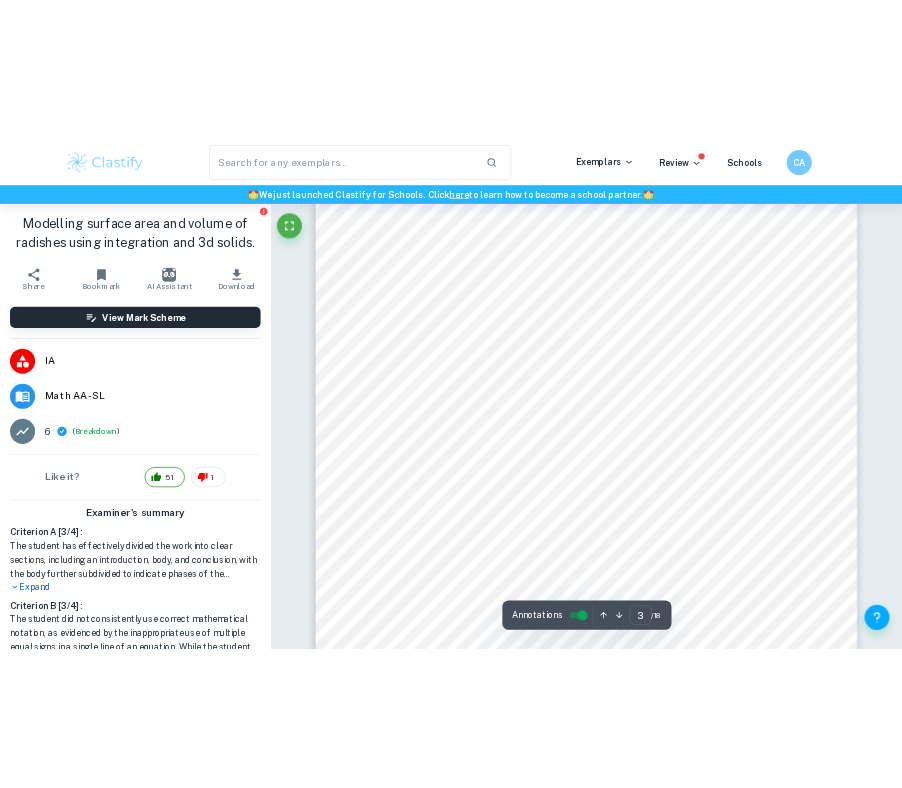 scroll, scrollTop: 2722, scrollLeft: 0, axis: vertical 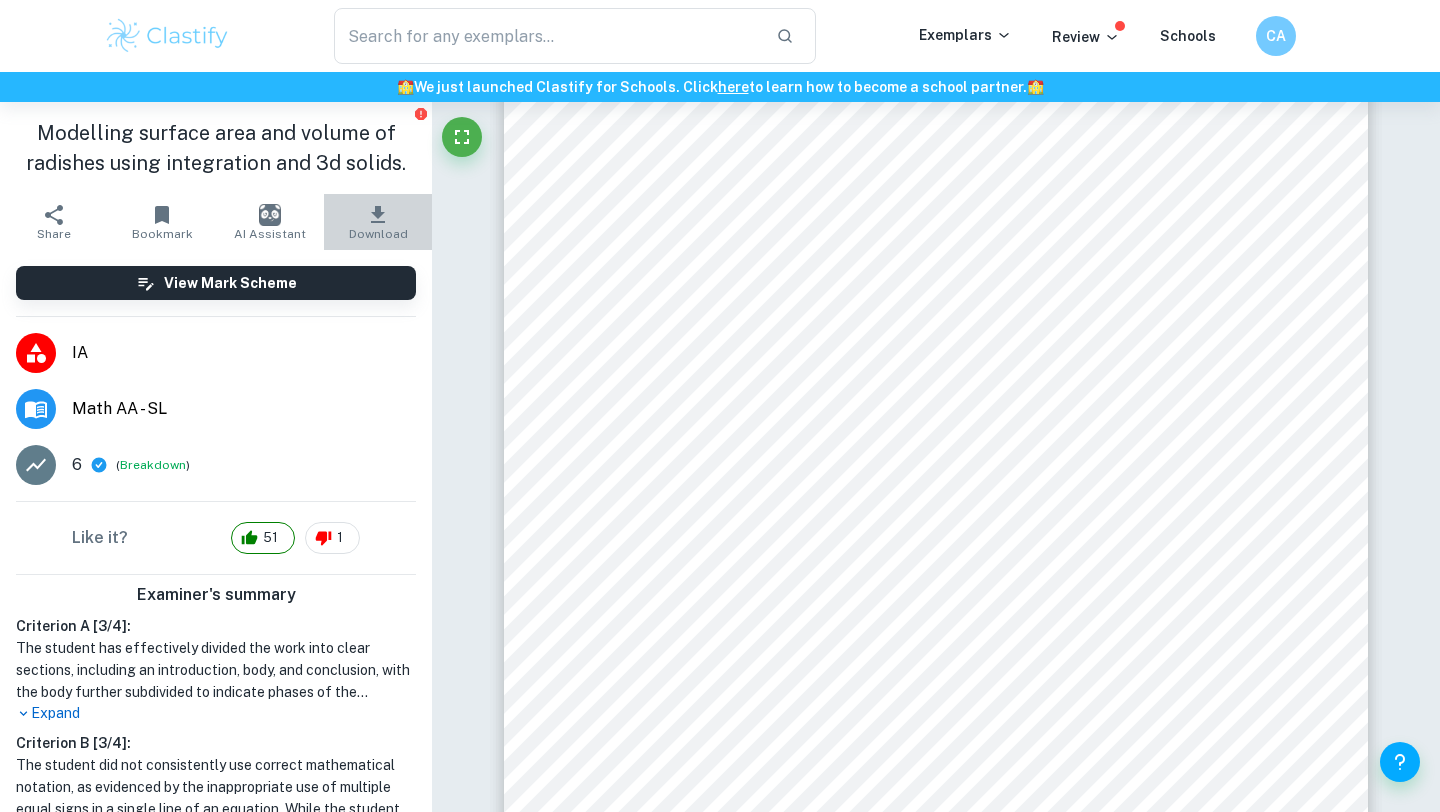click 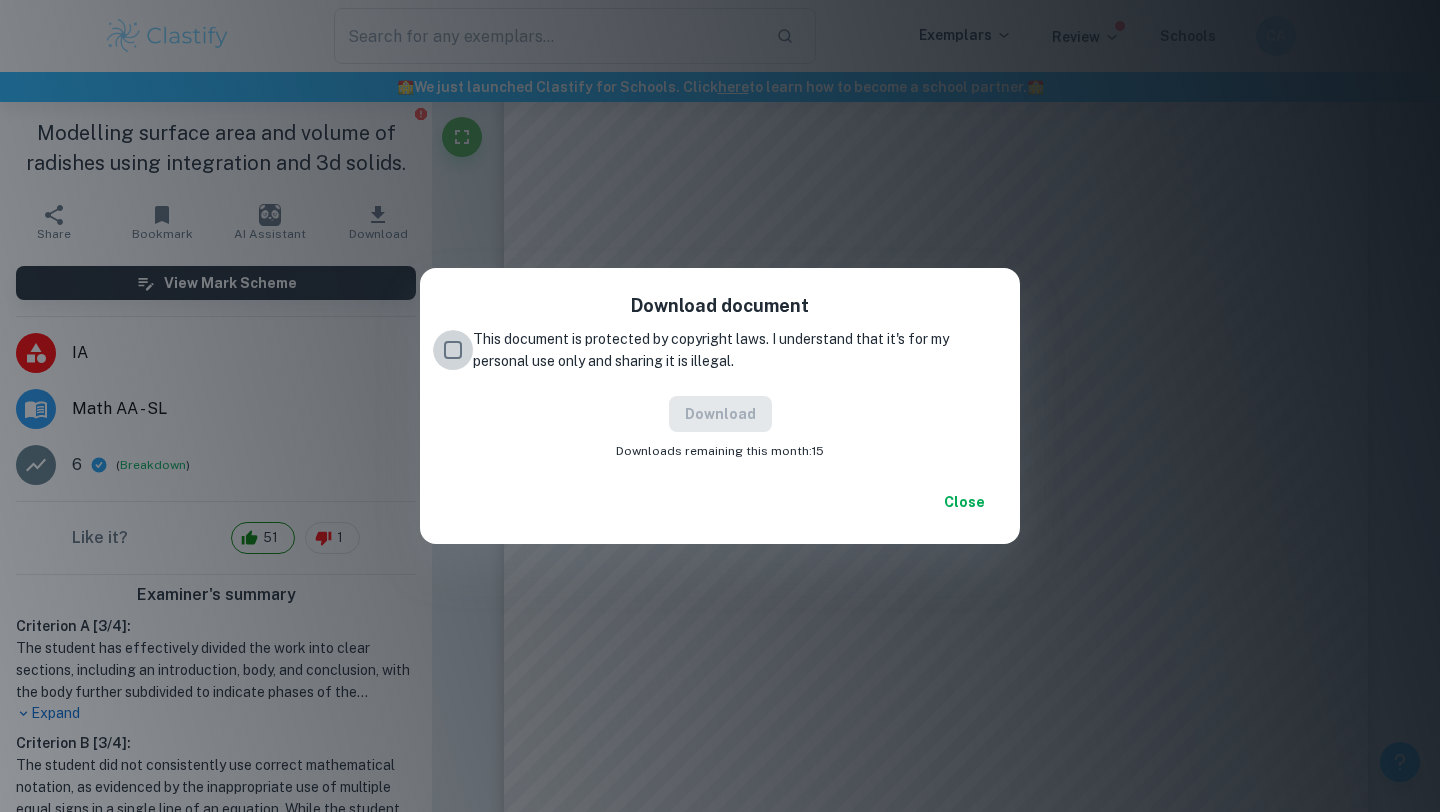 click on "This document is protected by copyright laws. I understand that it's for my personal use only and sharing it is illegal." at bounding box center (453, 350) 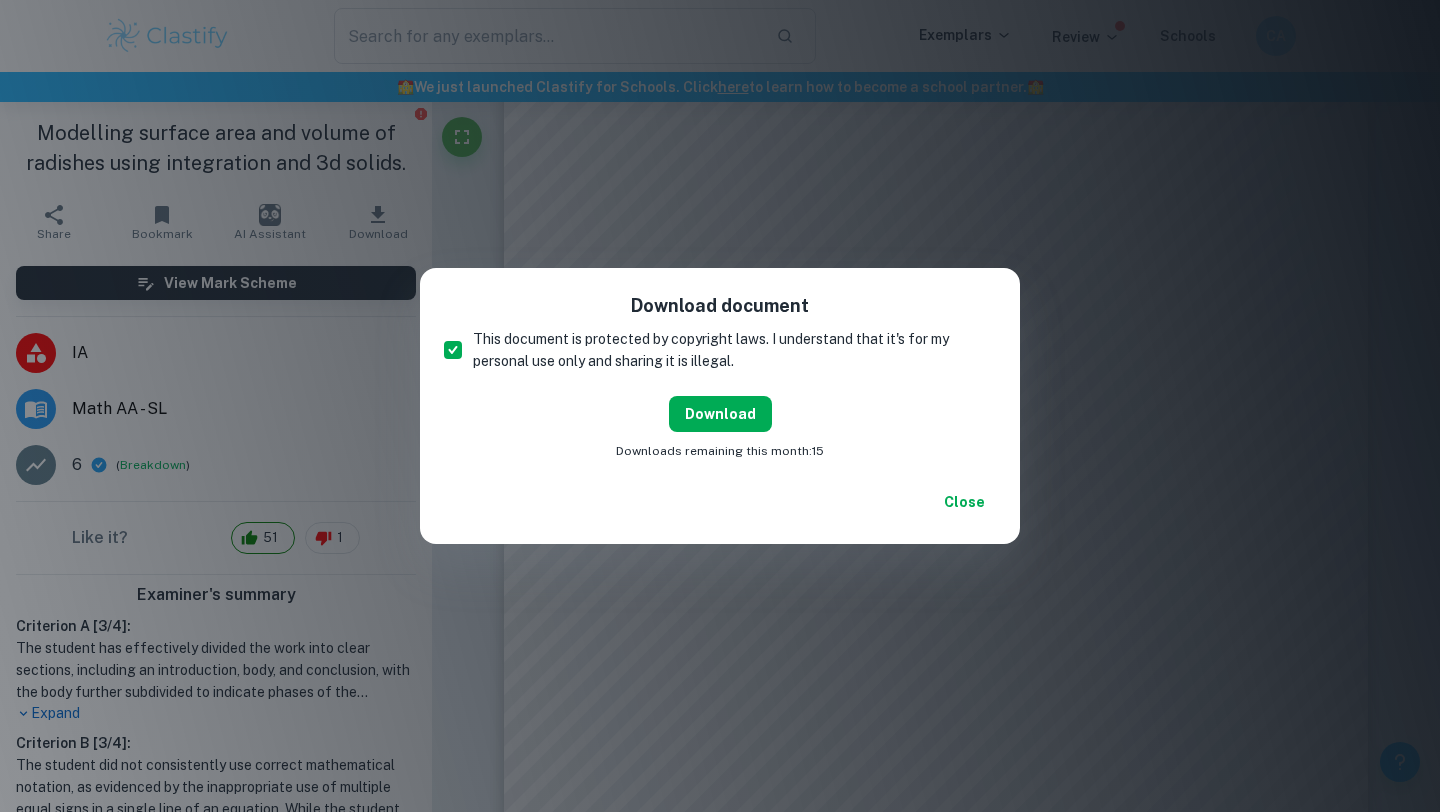 click on "Download" at bounding box center (720, 414) 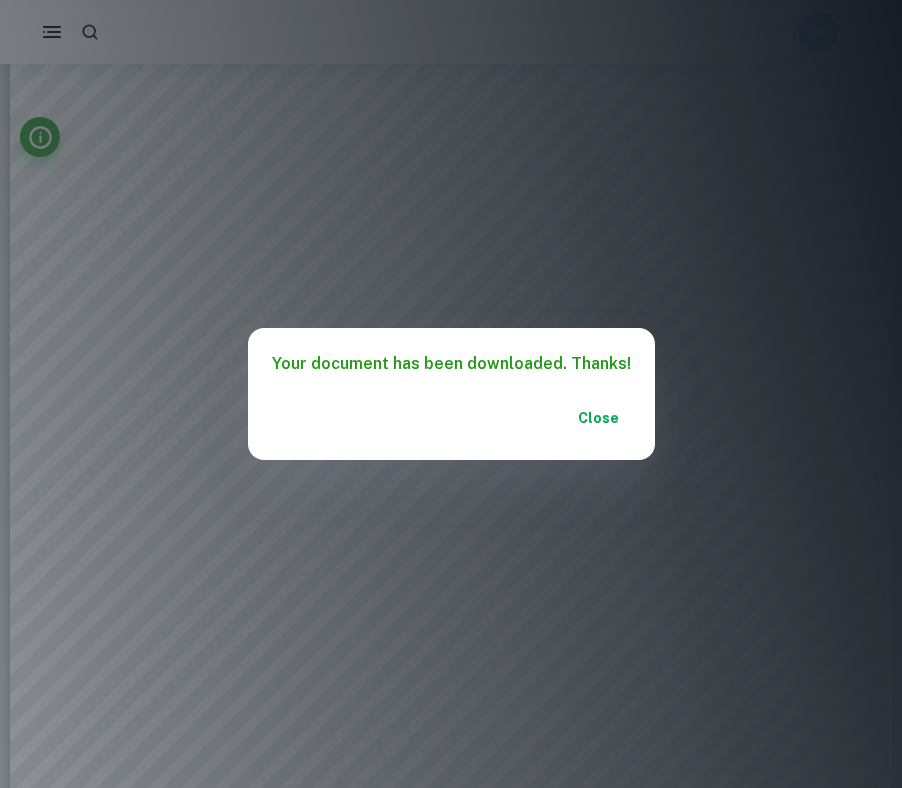click on "Your document has been downloaded. Thanks! Close" at bounding box center (451, 394) 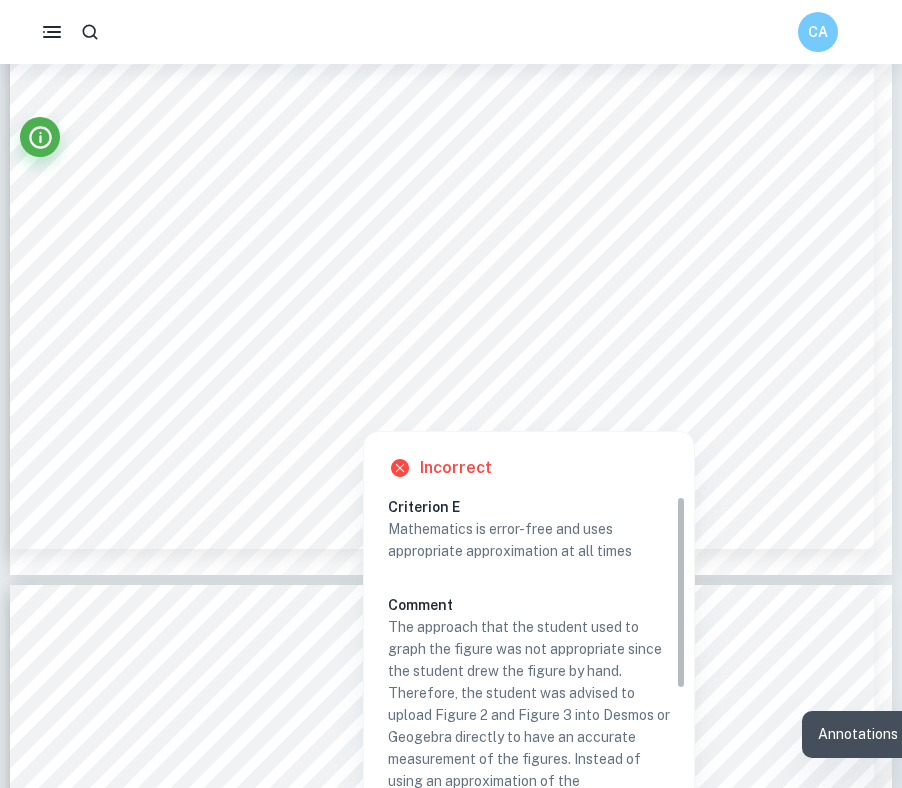 scroll, scrollTop: 6112, scrollLeft: 0, axis: vertical 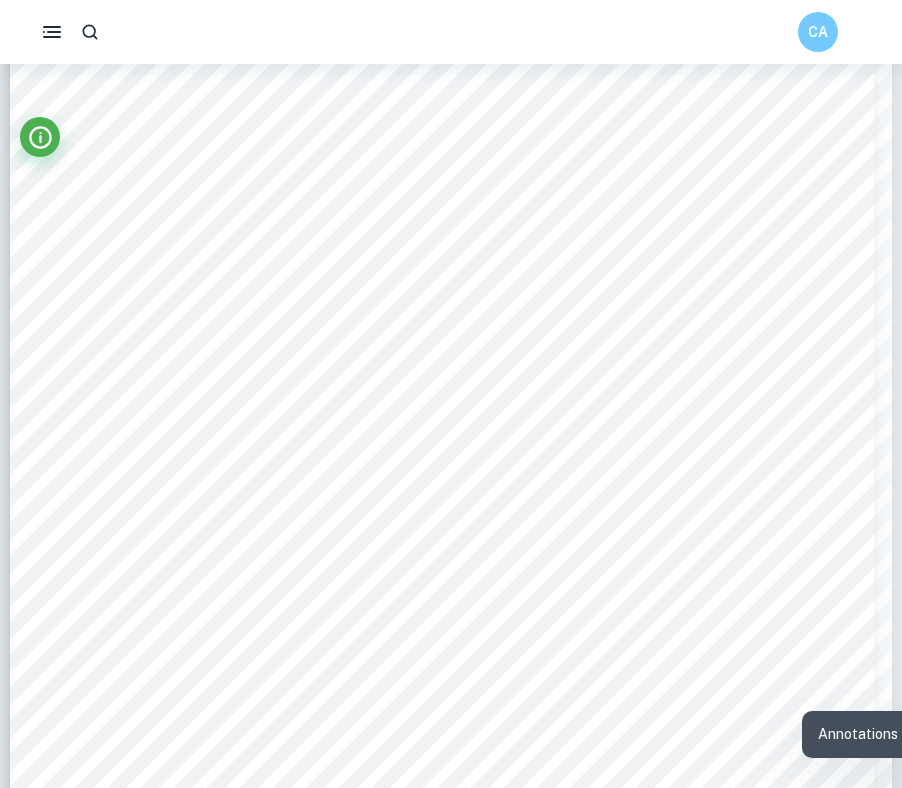 click on "3.1 Modelling Cherry Belle radishes" at bounding box center (307, 531) 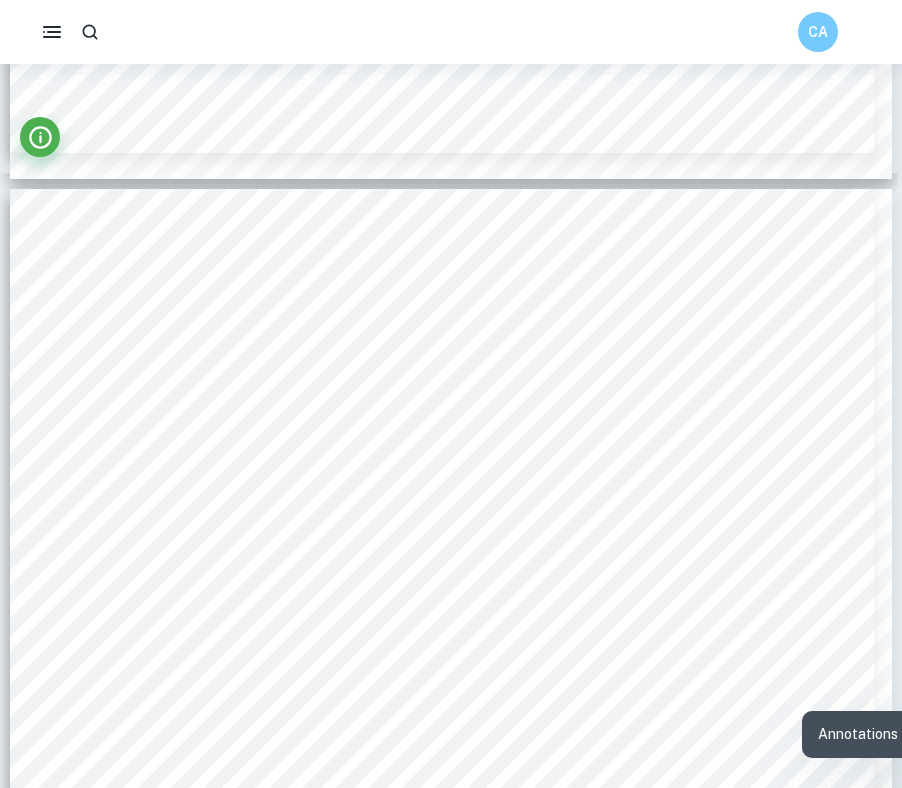 scroll, scrollTop: 15527, scrollLeft: 0, axis: vertical 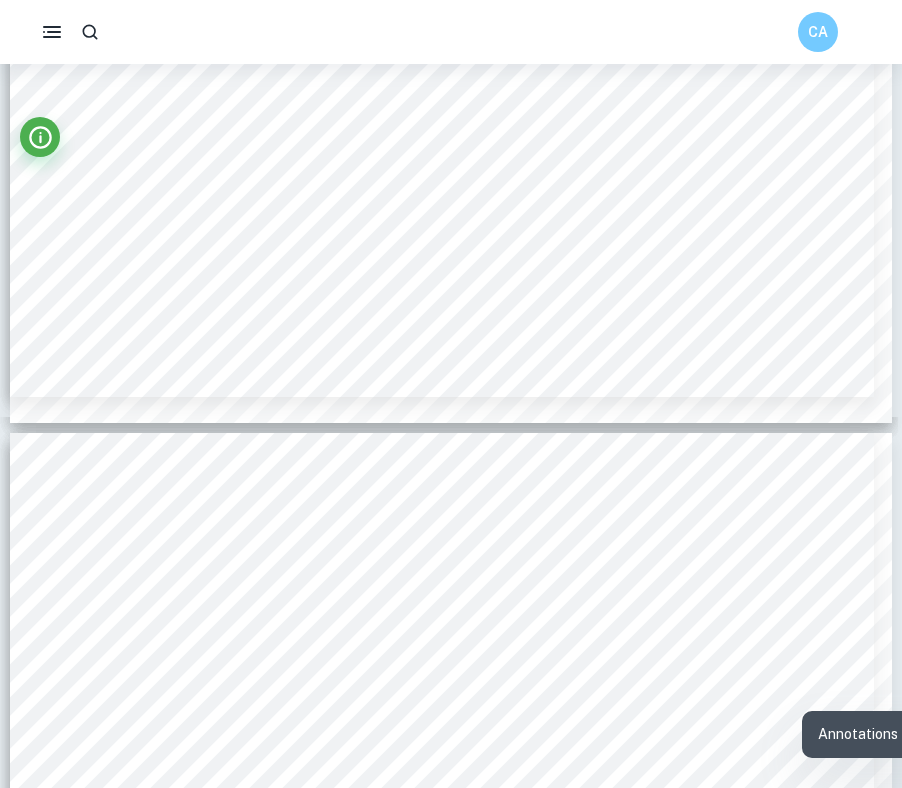 type on "11" 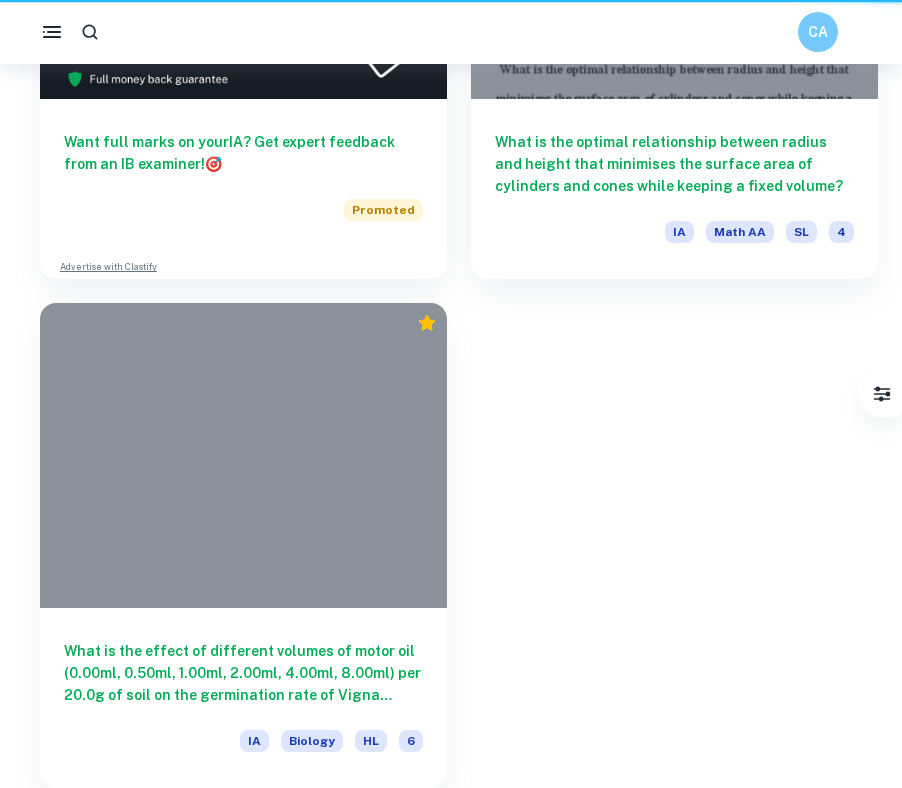 scroll, scrollTop: 233, scrollLeft: 0, axis: vertical 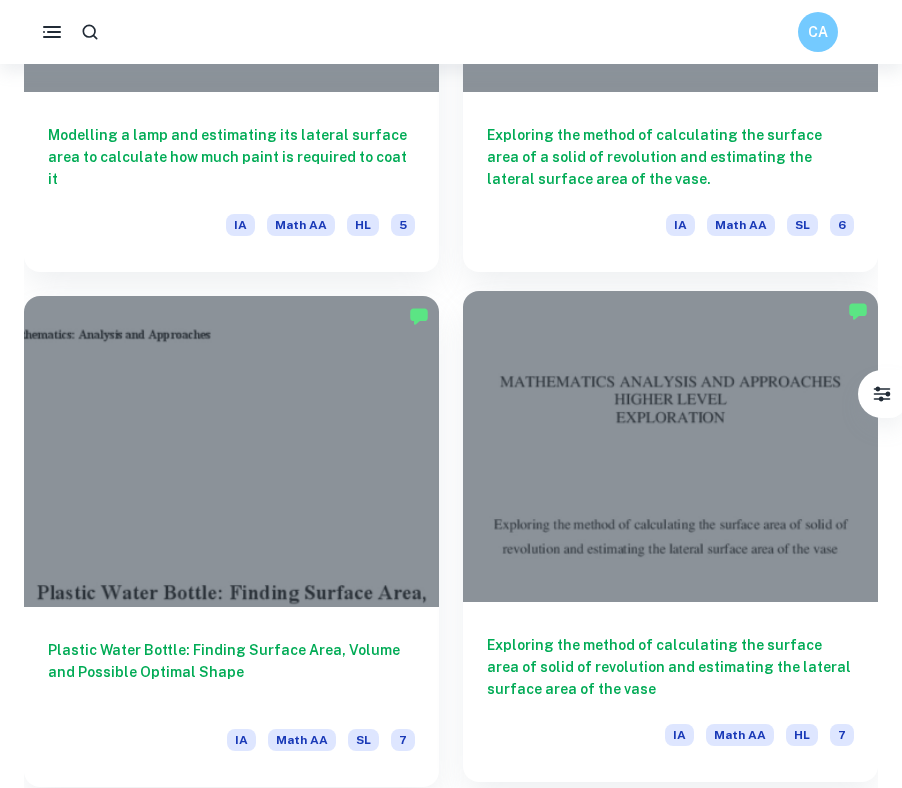 click at bounding box center (670, 446) 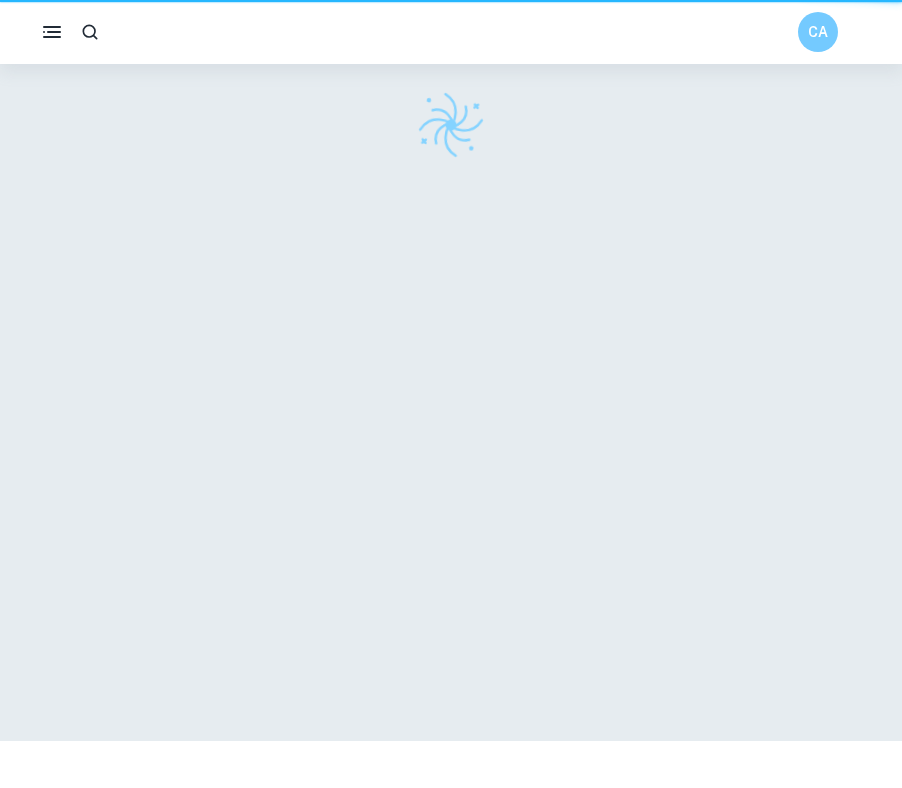 scroll, scrollTop: 0, scrollLeft: 0, axis: both 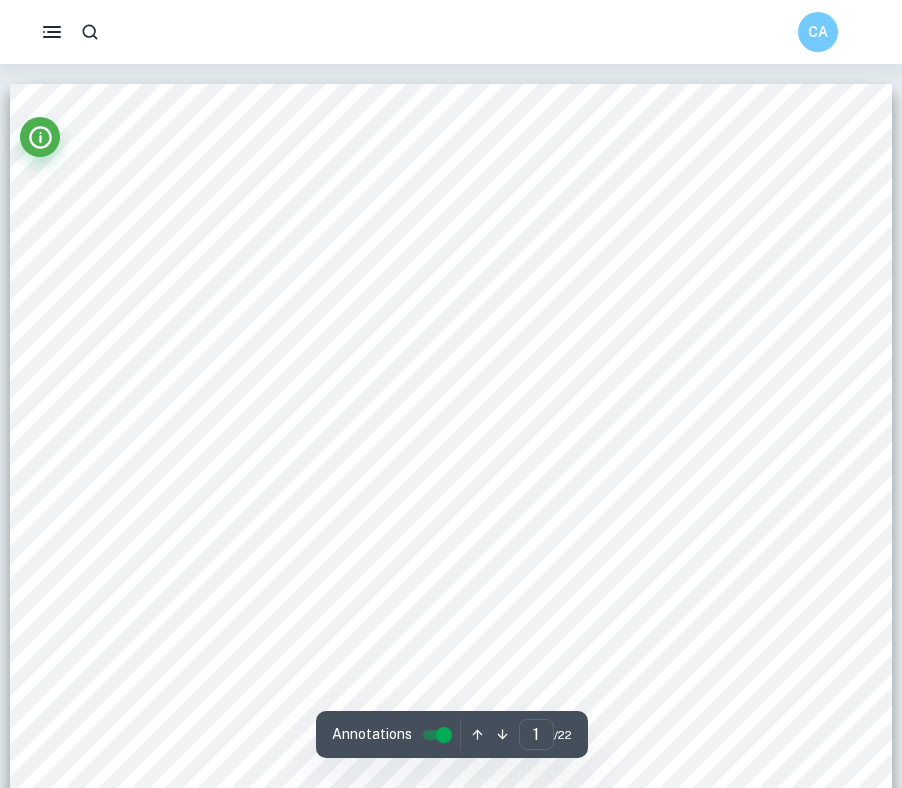 click 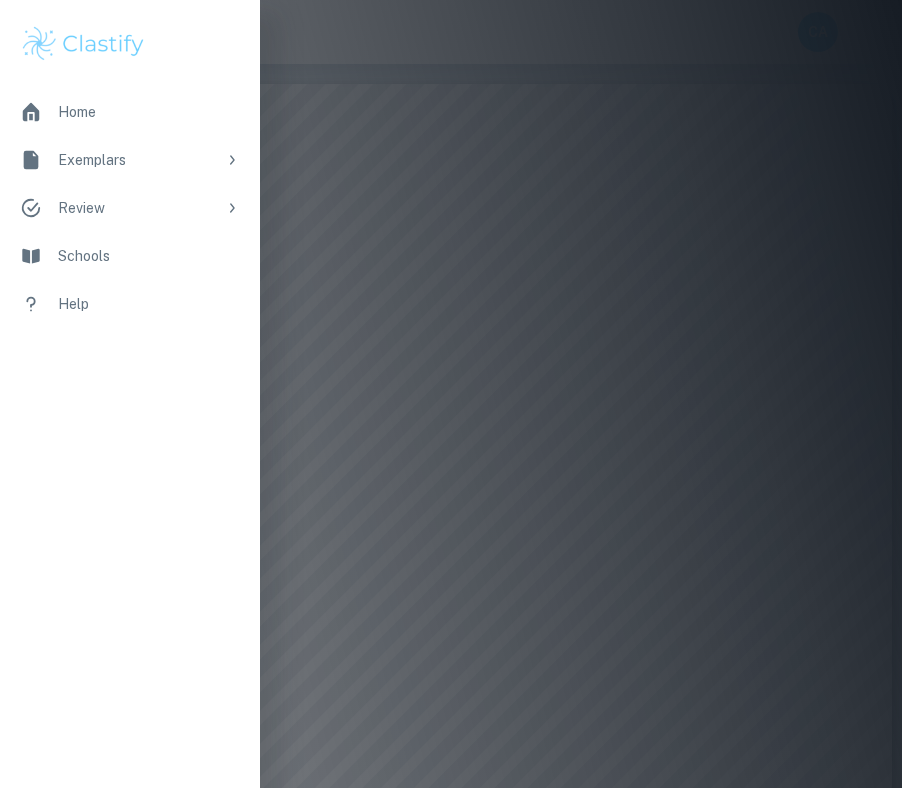 click at bounding box center (451, 394) 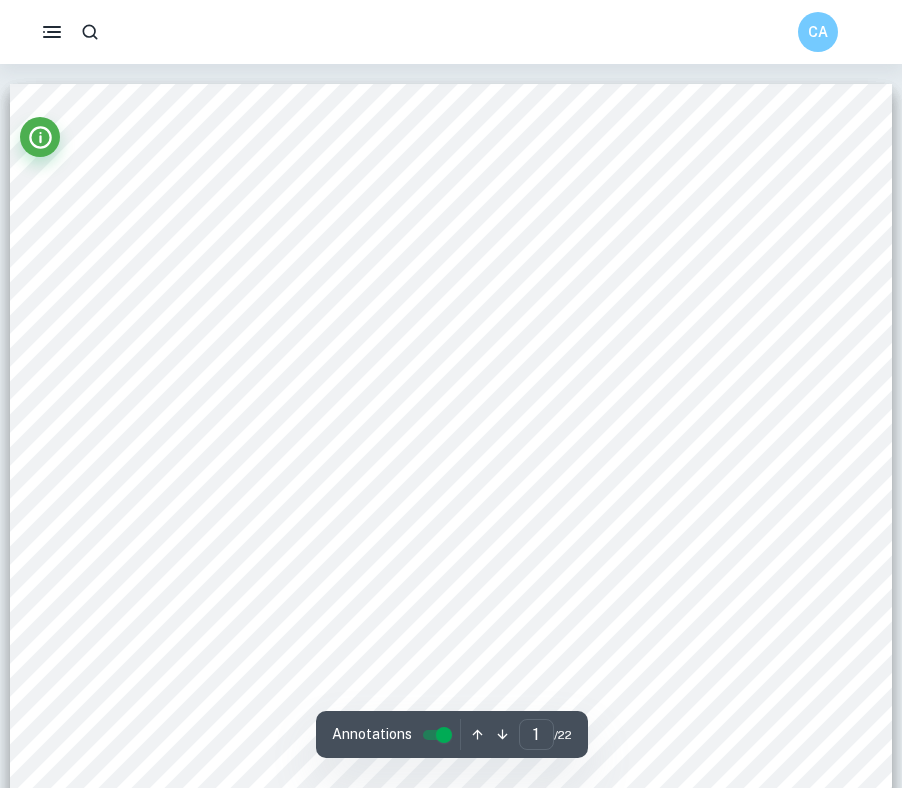 click on "MATHEMATICS ANALYSIS AND APPROACHES HIGHER LEVEL EXPLORATION Exploring the method of calculating the surface area of solid of revolution and estimating the lateral surface area of the vase WORD COUNT: 3466 MAY 2022" at bounding box center [451, 708] 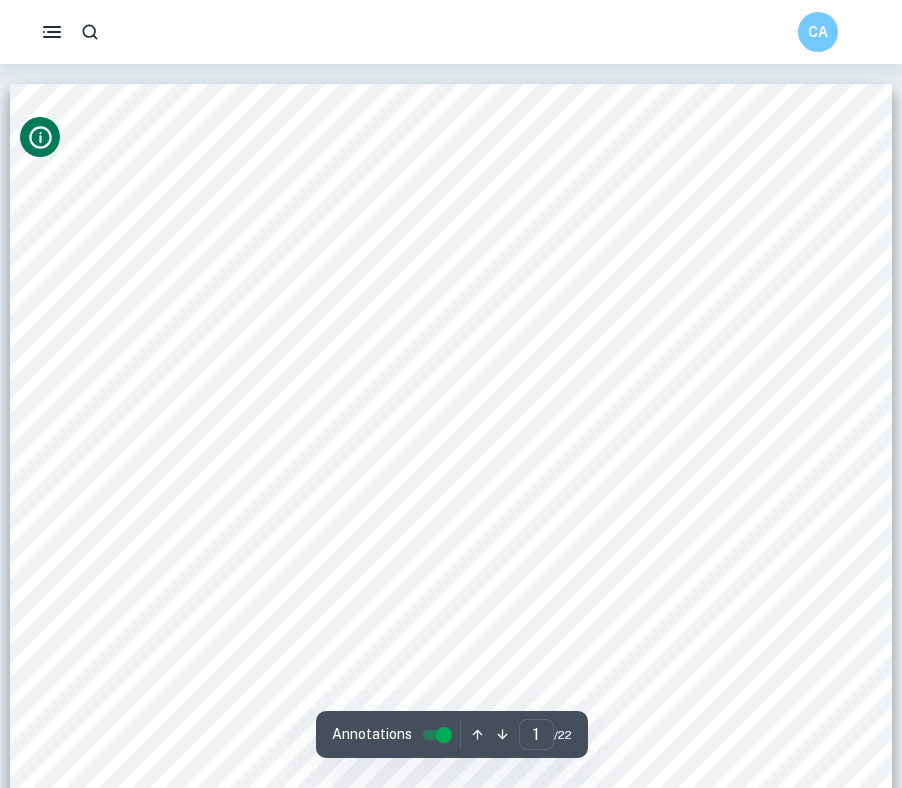 click 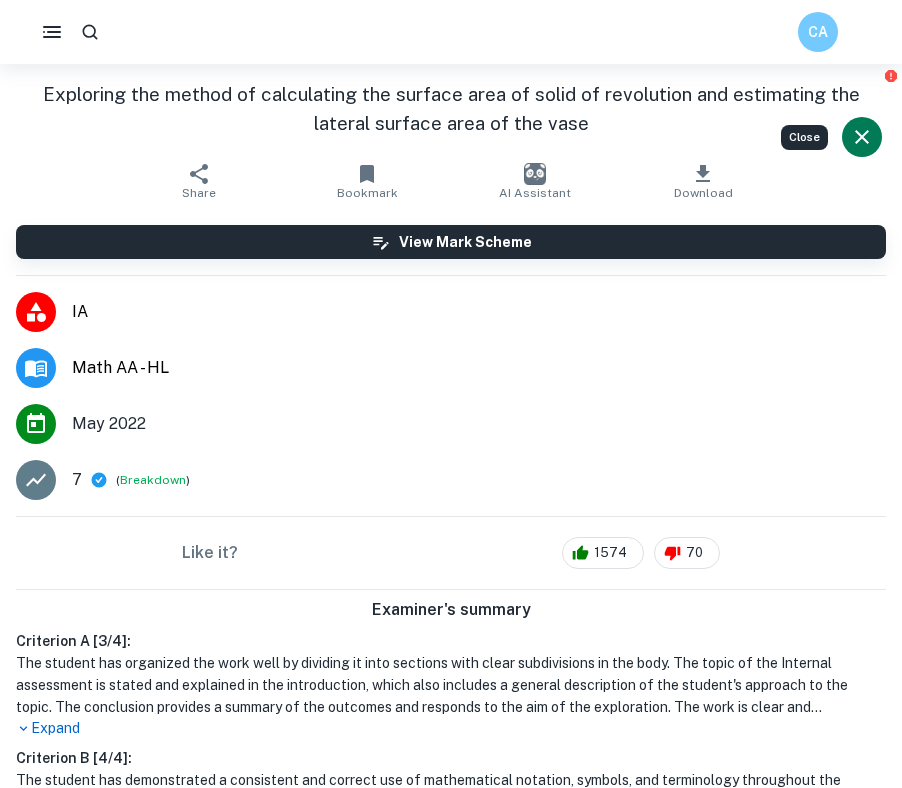 click 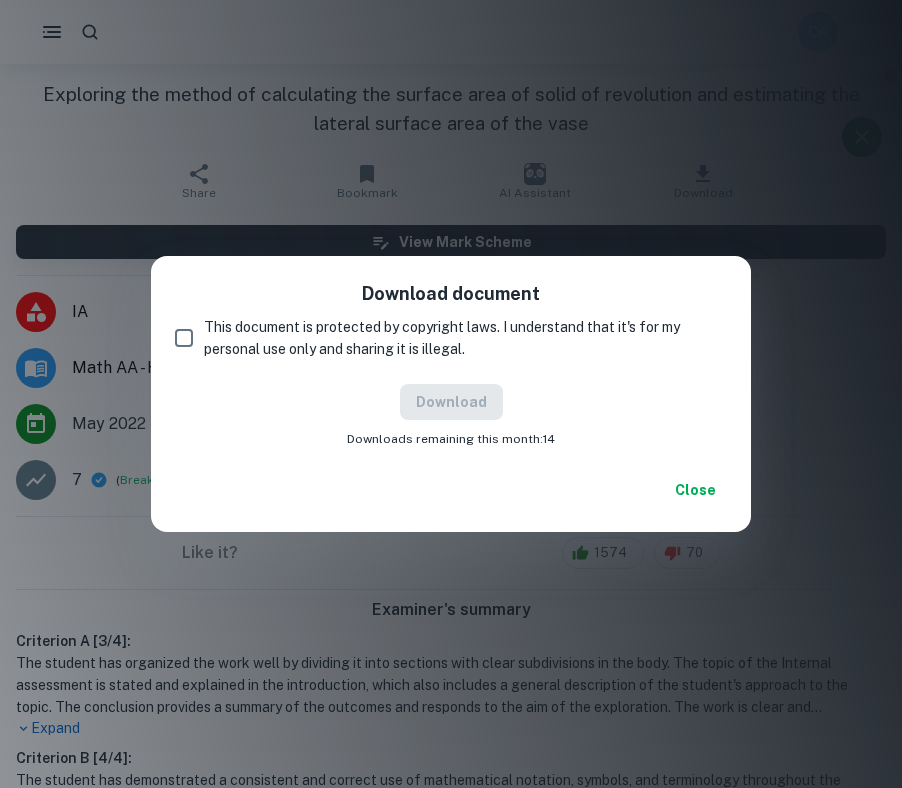 click on "This document is protected by copyright laws. I understand that it's for my personal use only and sharing it is illegal." at bounding box center (184, 338) 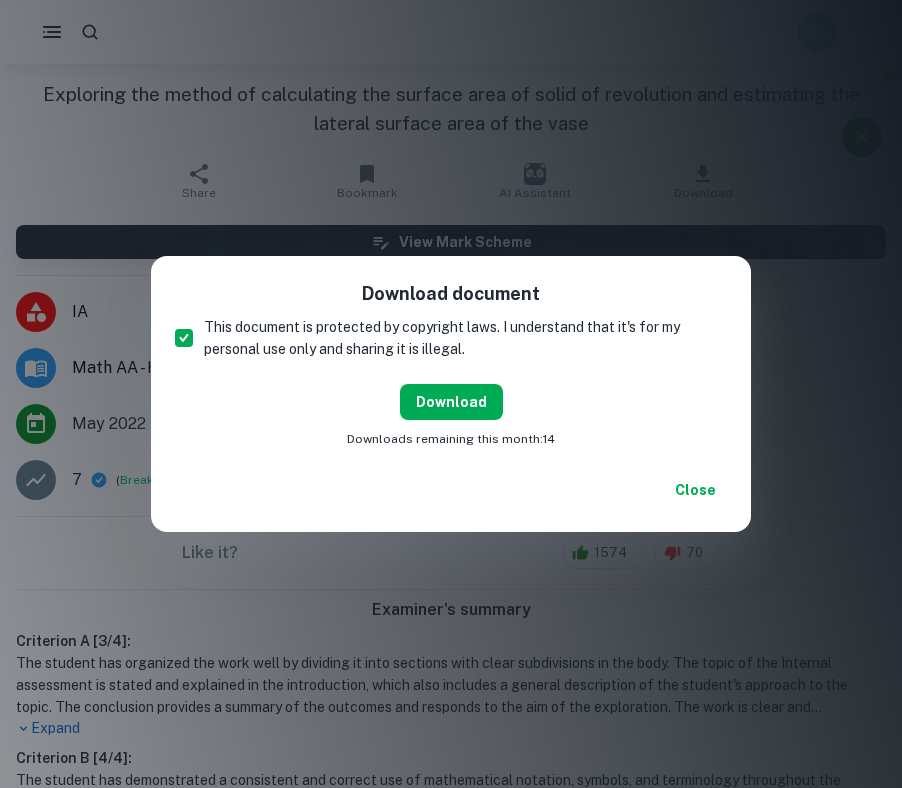 click on "Download" at bounding box center [451, 402] 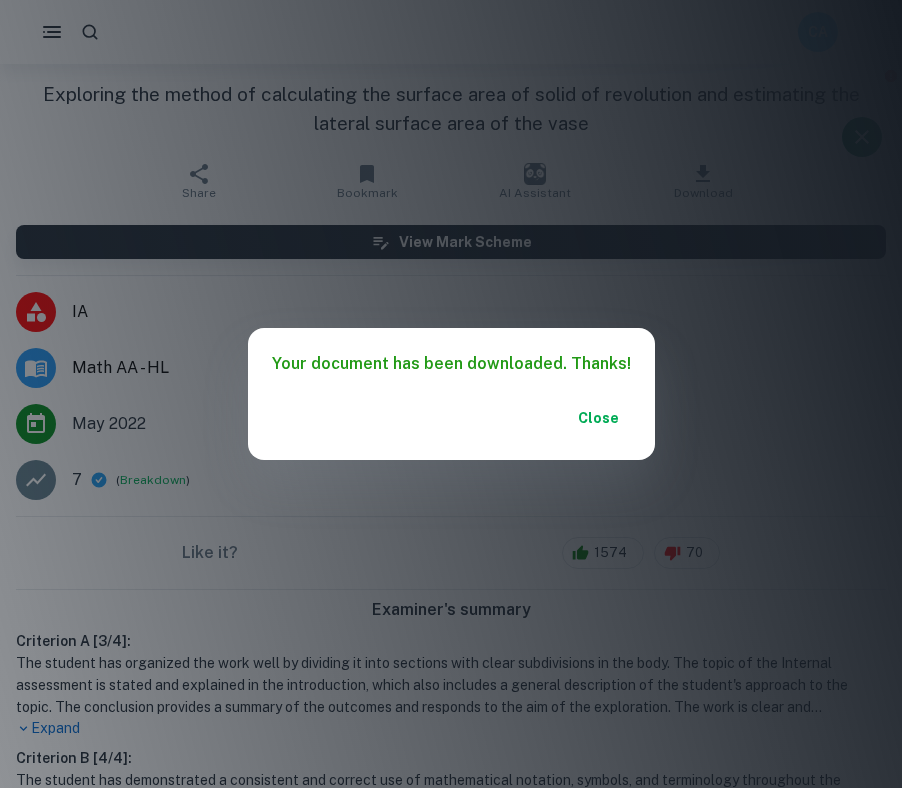 click on "Close" at bounding box center (599, 418) 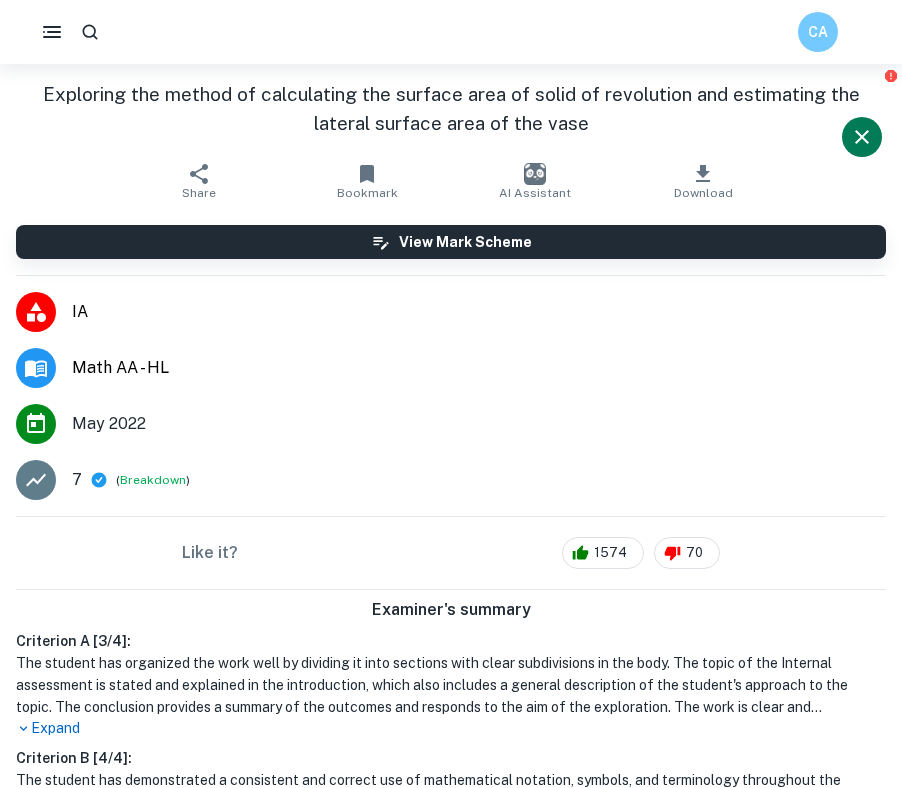 click 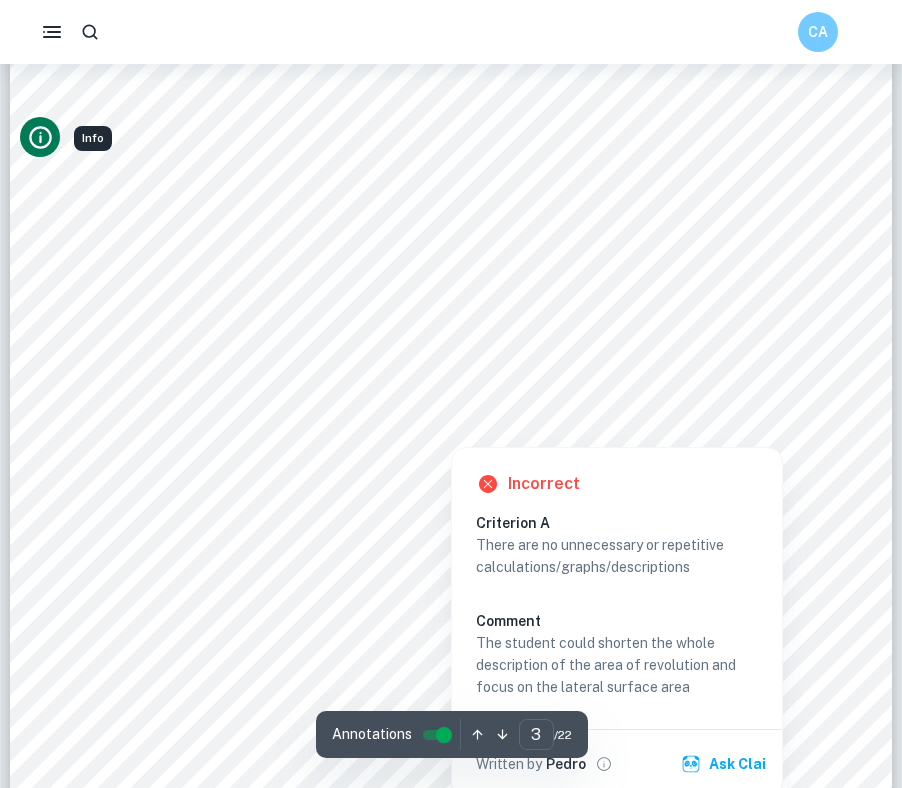 scroll, scrollTop: 3022, scrollLeft: 0, axis: vertical 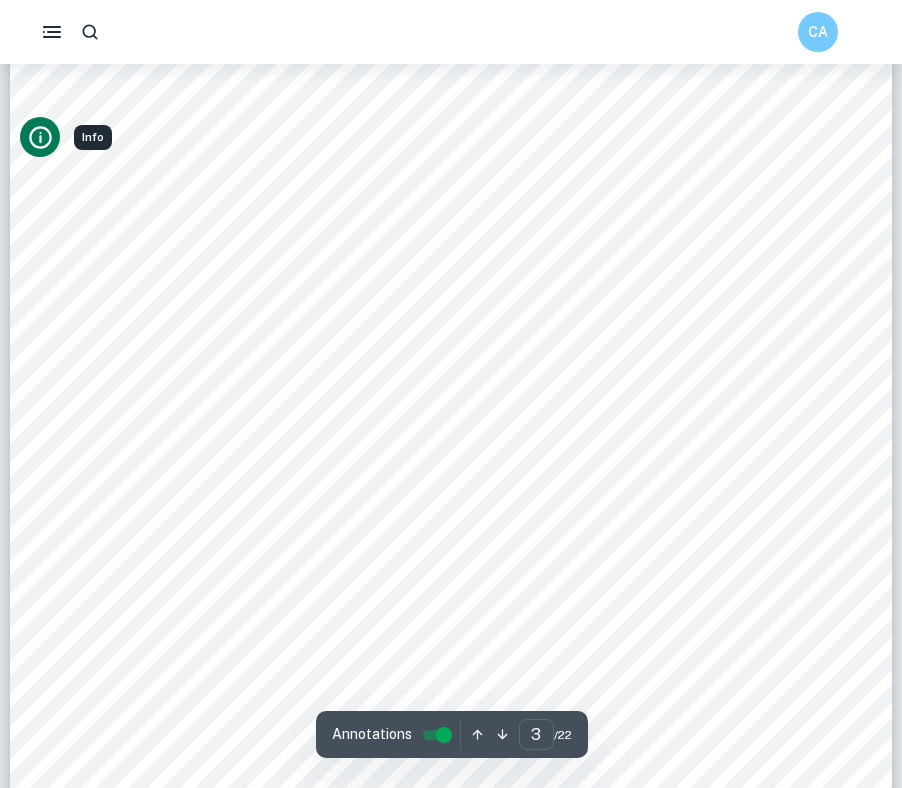 click on "2 is no paint coverage data available for that type of paint. Therefore, I decided to assume the average paint coverage of high-performance acrylic emulsion, which is 9 m 2 /l because it has similar nature to the acrylic enamel (Paint Coverage Rates, [YEAR]). No matter what paint I will decide to use, I hope to discover a method for calculating the lateral surface area of any solid of revolution, that could be useful in the industry on a mass scale where even small differences in cost have a much greater effect. 2. Background information and methodology For the sake of the investigation, I will assume that my vase is a perfect volume of revolution. Even though it is not in the reality, this approximation will allow me to calculate the surface area which is similar to the real surface area of the vase. As an extension to the integral calculus, during math HL lessons, we have been familiarized with the concept of calculating the volume of solid produced by the revolution of the function, that is: 2   𝑑𝑥" at bounding box center (451, 342) 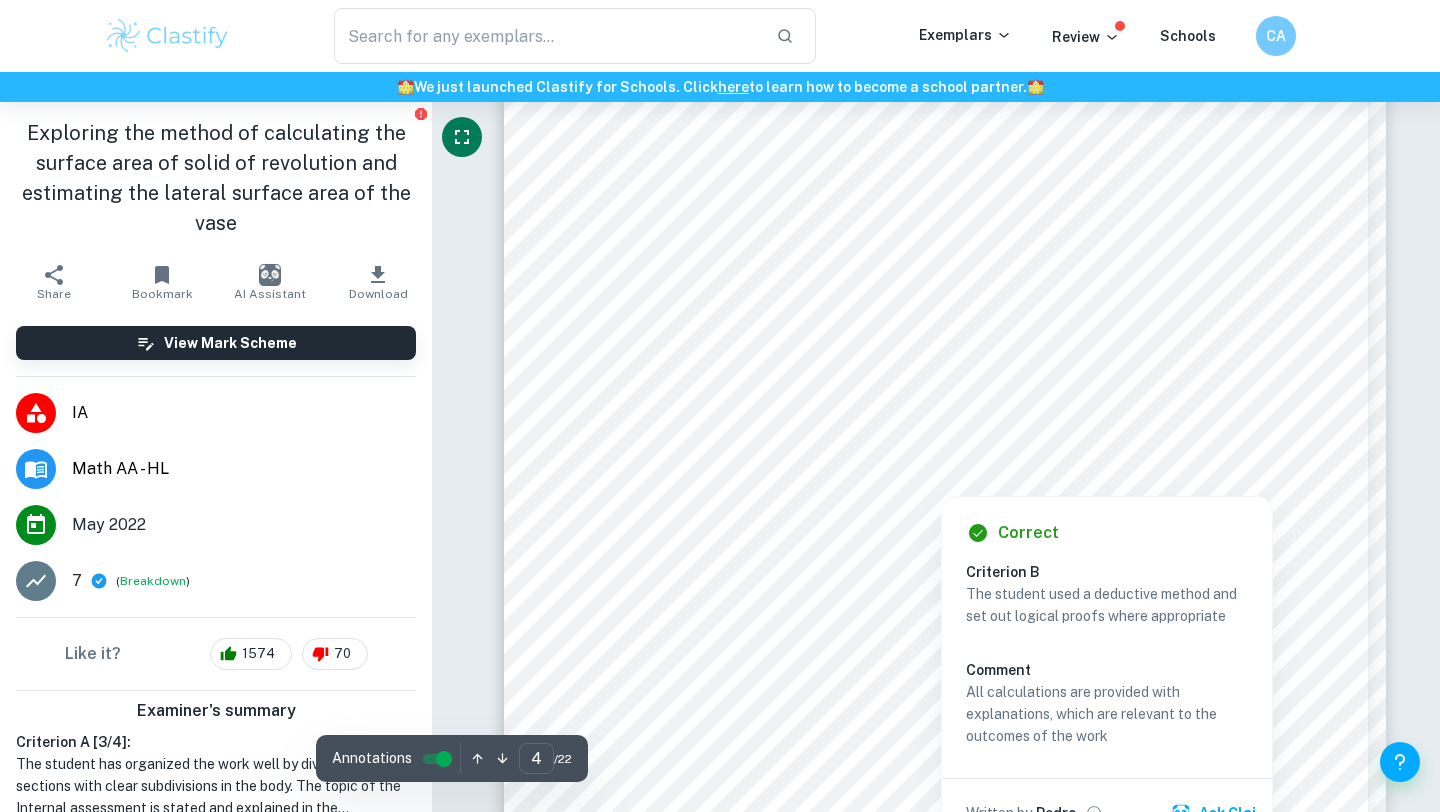 scroll, scrollTop: 3934, scrollLeft: 0, axis: vertical 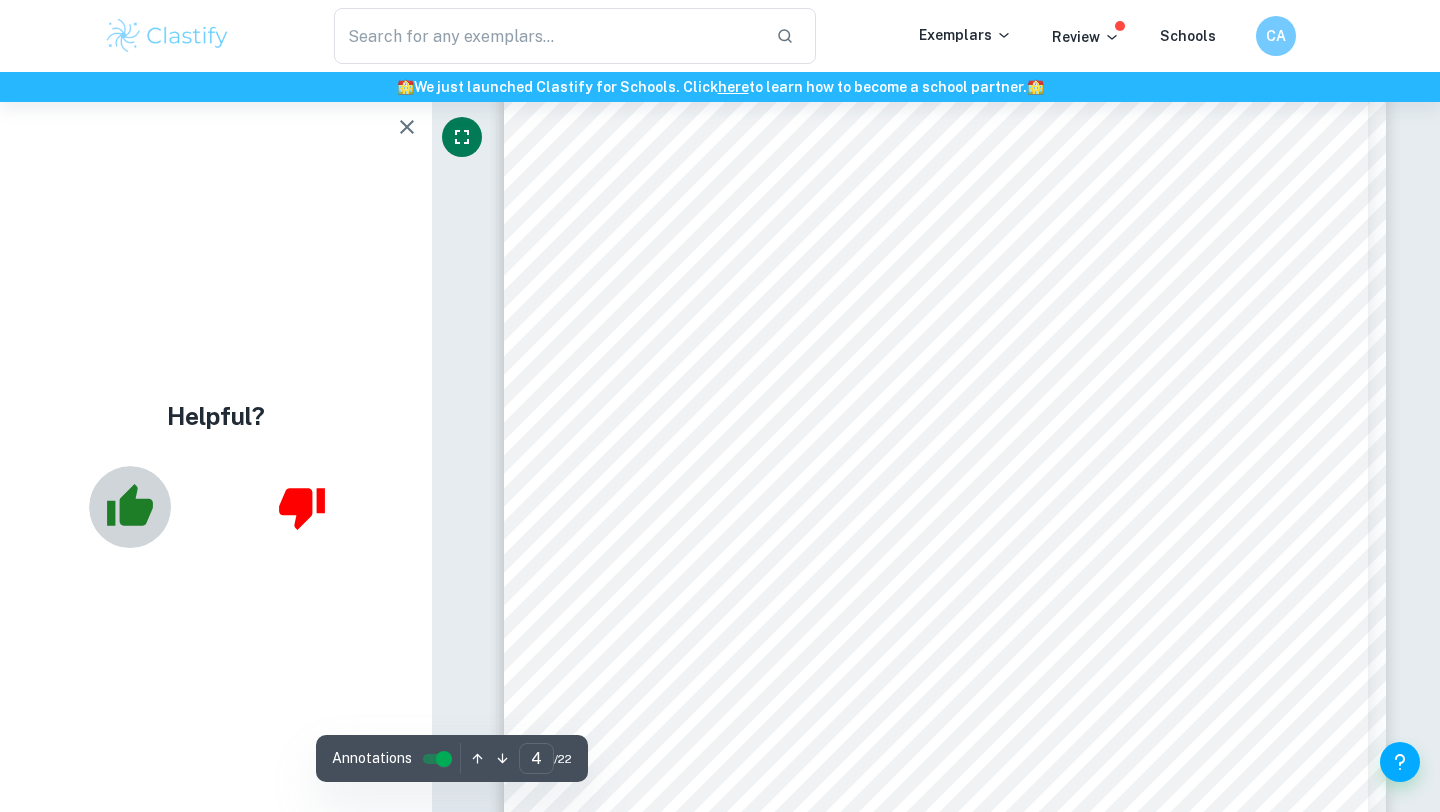 click 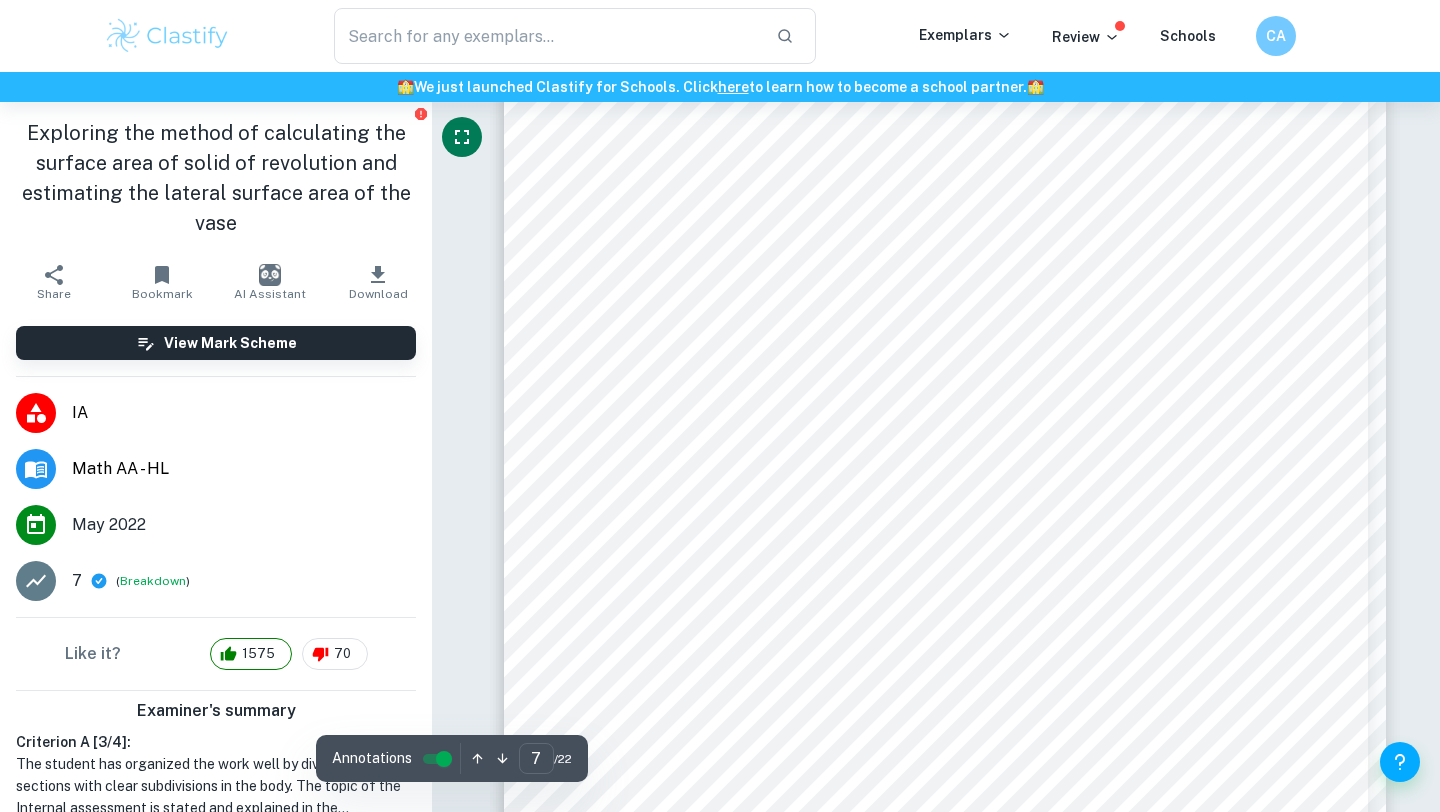 scroll, scrollTop: 7673, scrollLeft: 0, axis: vertical 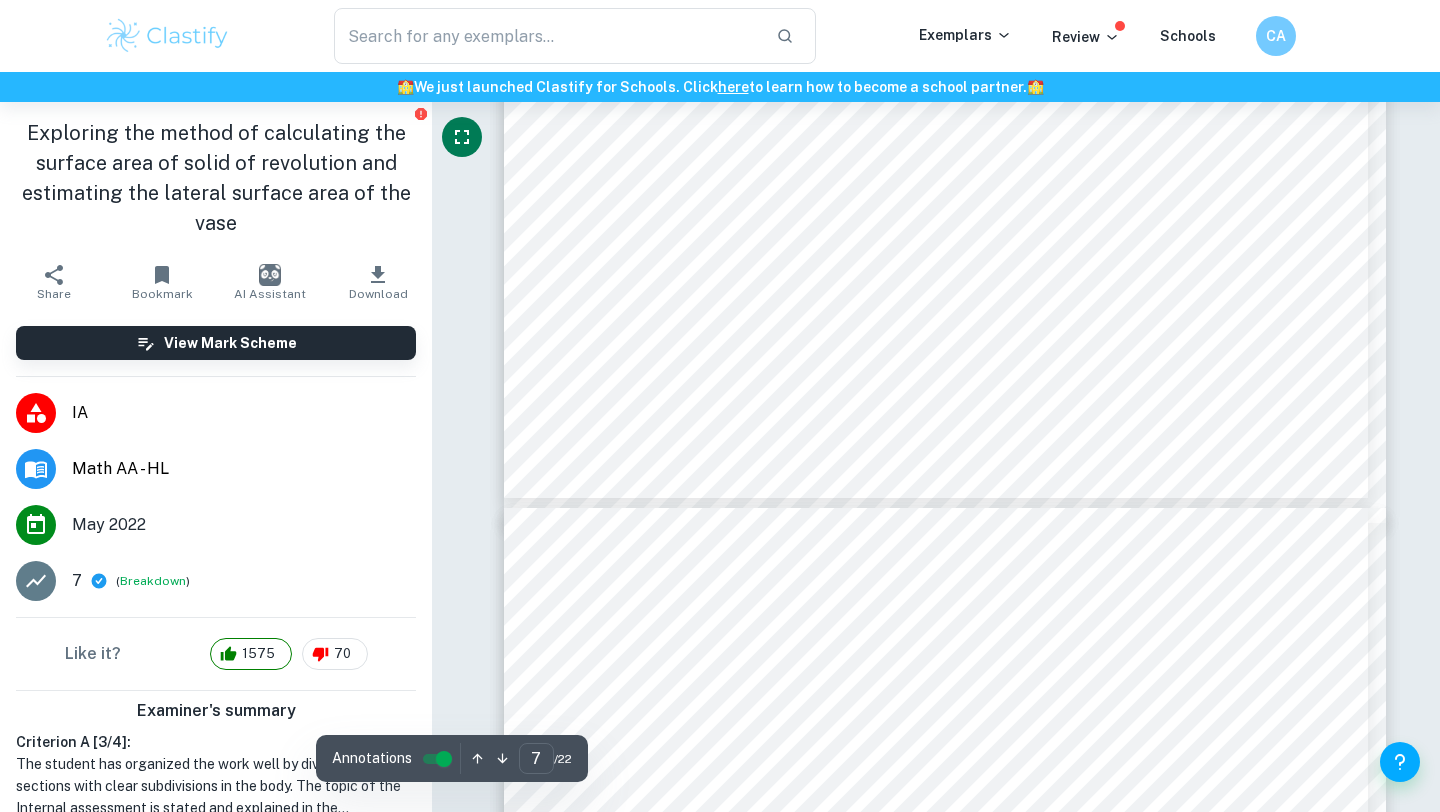 type on "8" 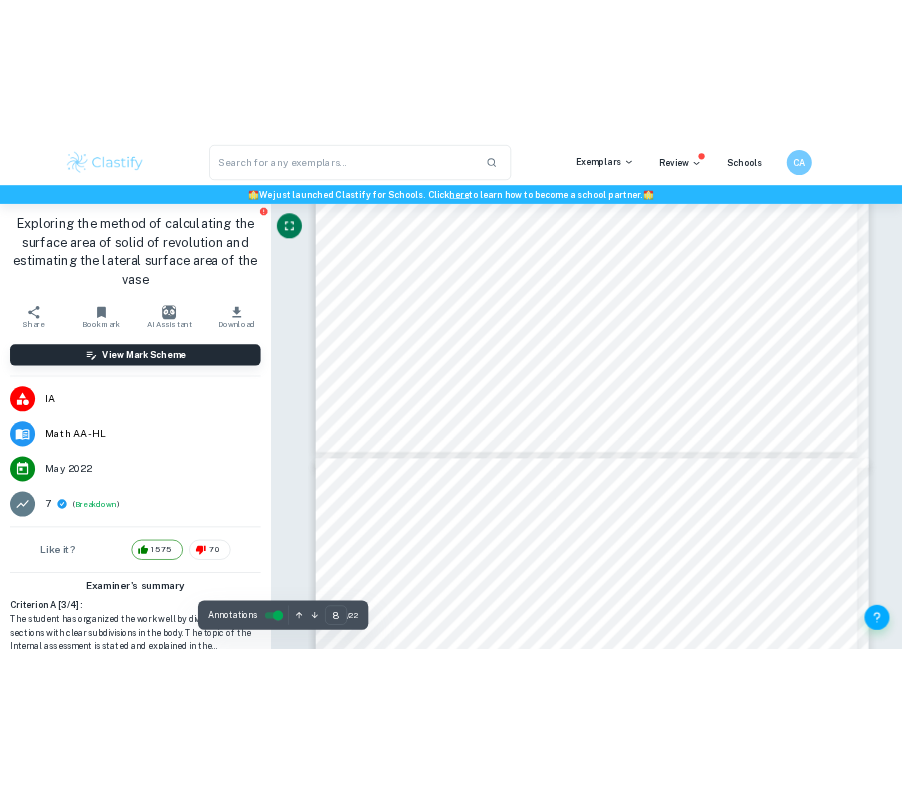 scroll, scrollTop: 9044, scrollLeft: 0, axis: vertical 